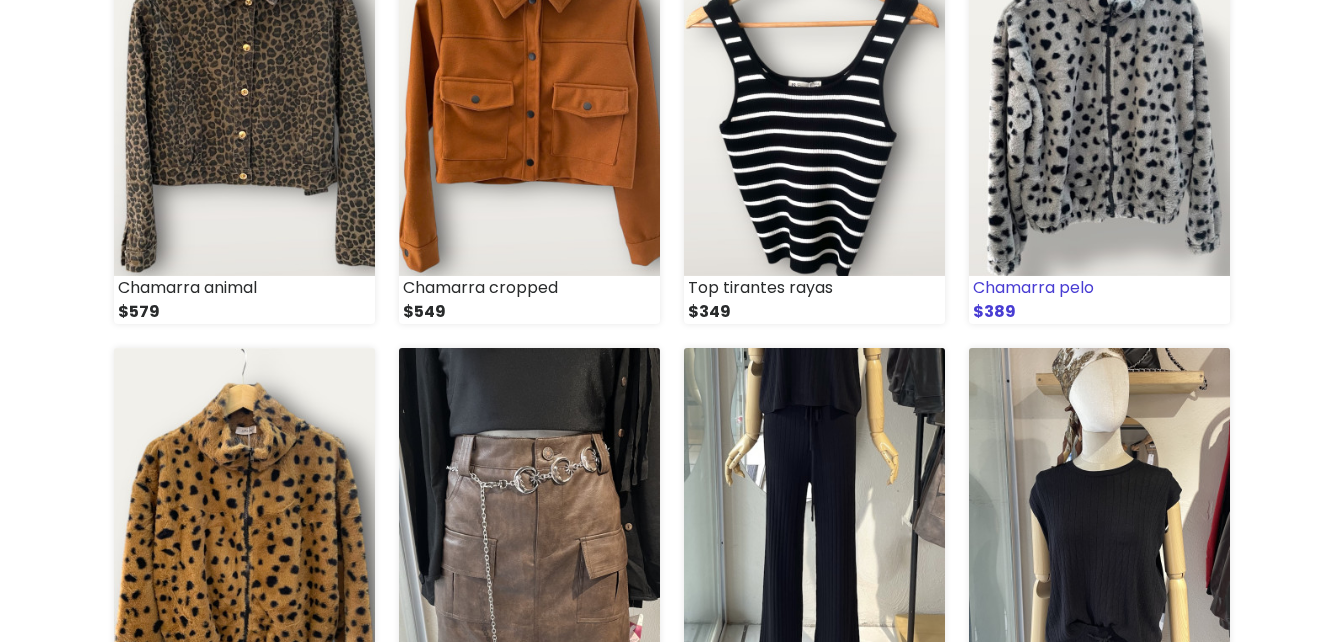scroll, scrollTop: 500, scrollLeft: 0, axis: vertical 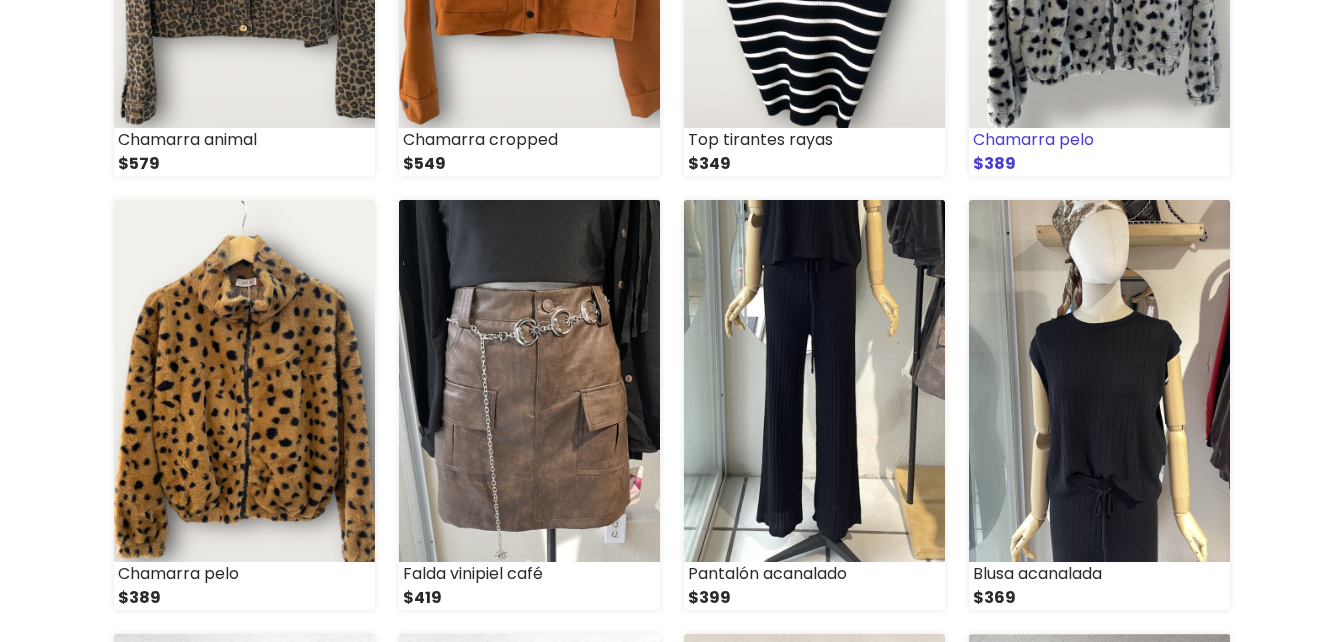 click at bounding box center (1099, -53) 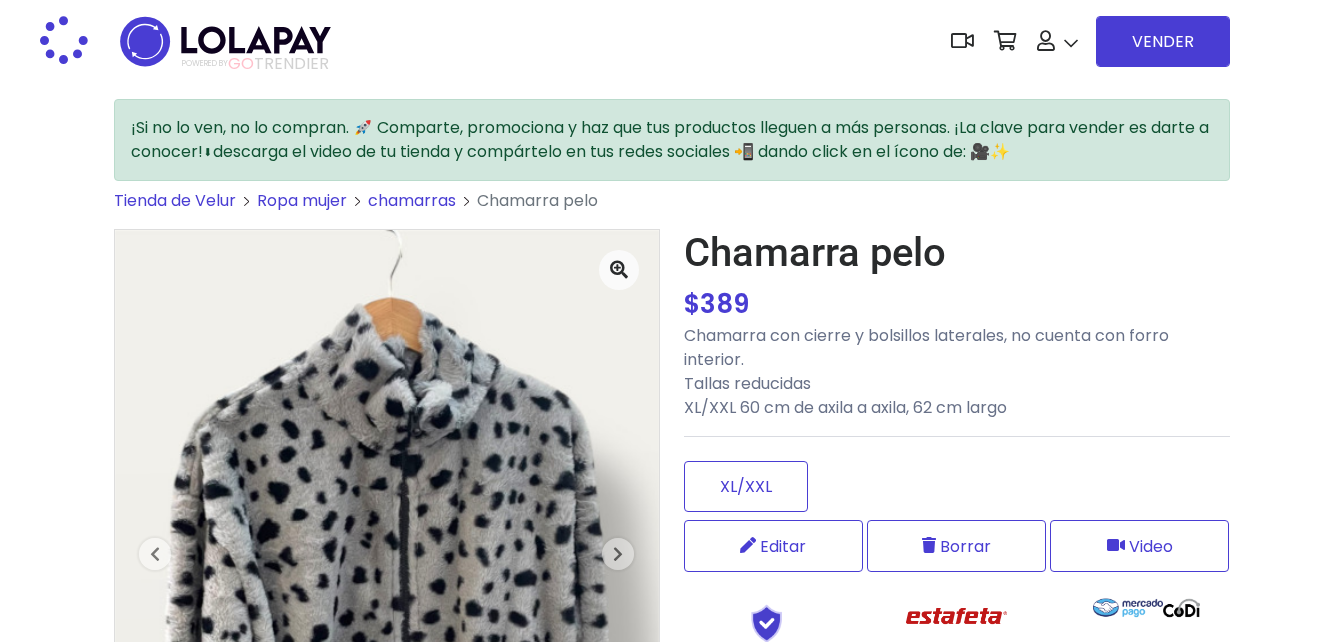 scroll, scrollTop: 300, scrollLeft: 0, axis: vertical 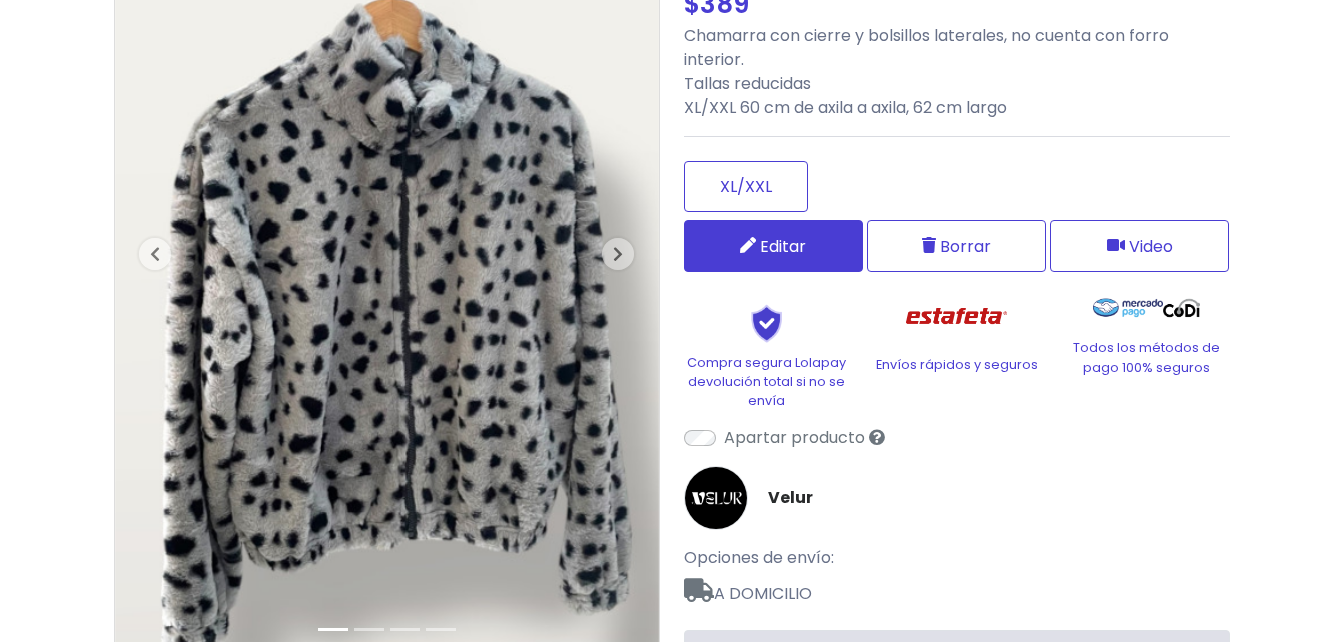 click on "Editar" at bounding box center (773, 246) 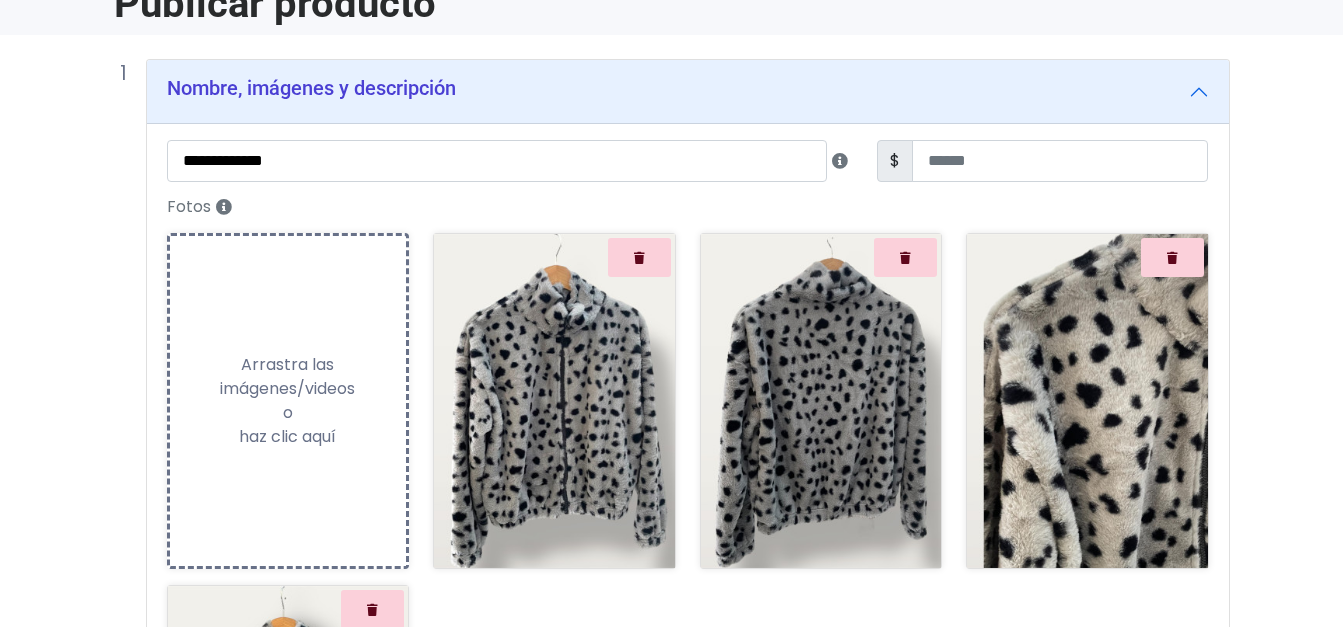 scroll, scrollTop: 300, scrollLeft: 0, axis: vertical 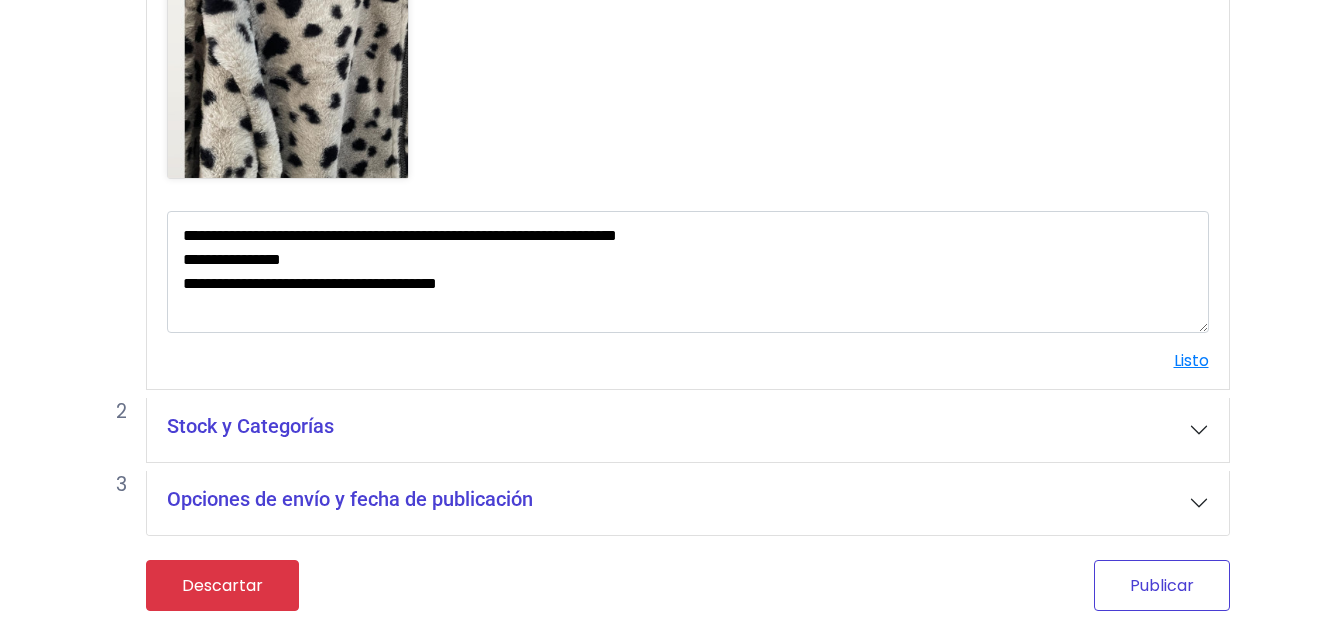 click on "Publicar" at bounding box center [1162, 585] 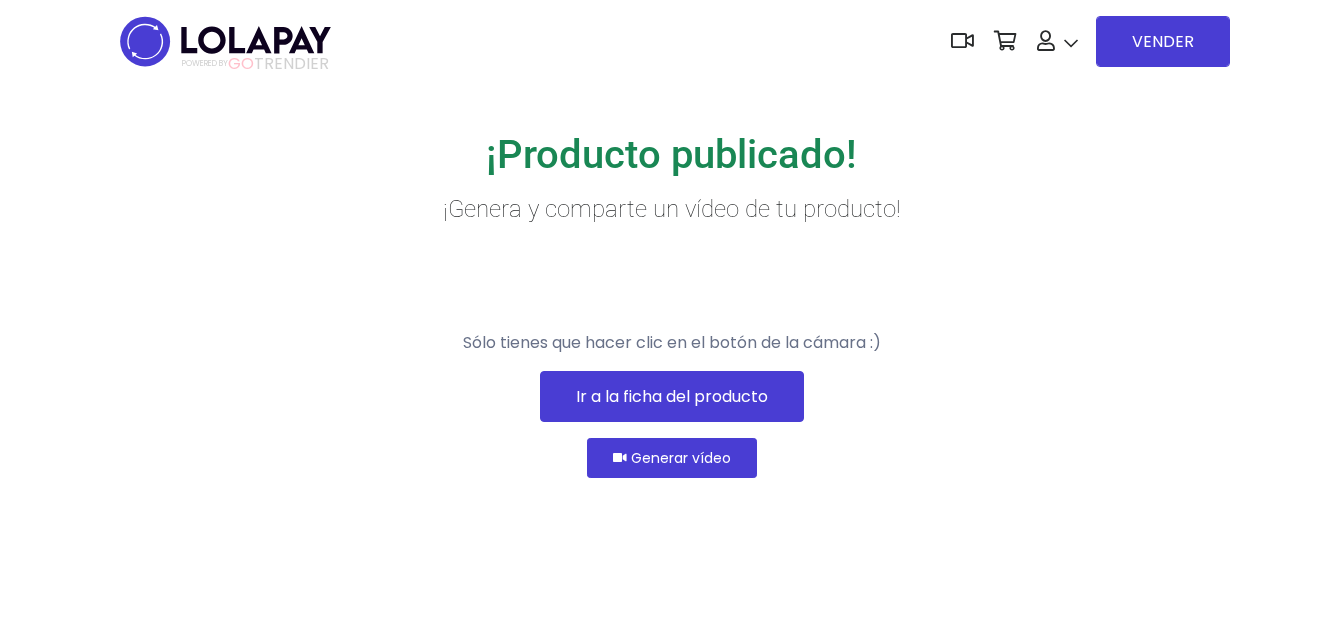 scroll, scrollTop: 0, scrollLeft: 0, axis: both 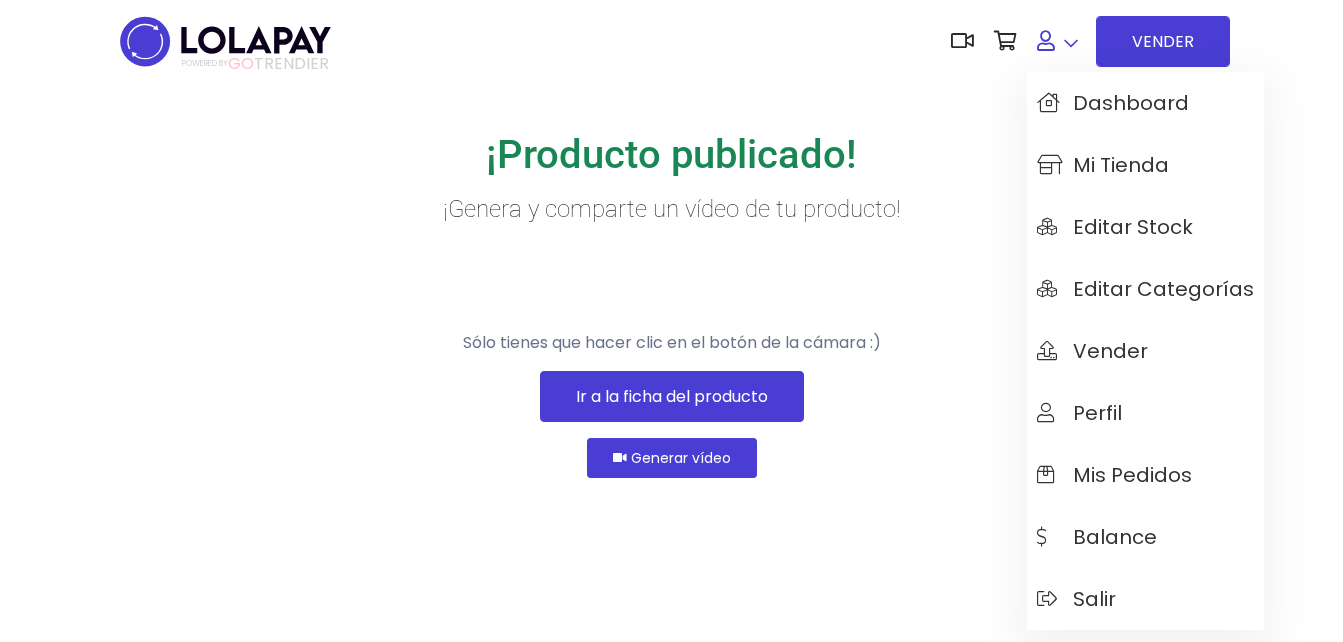 click at bounding box center (1057, 41) 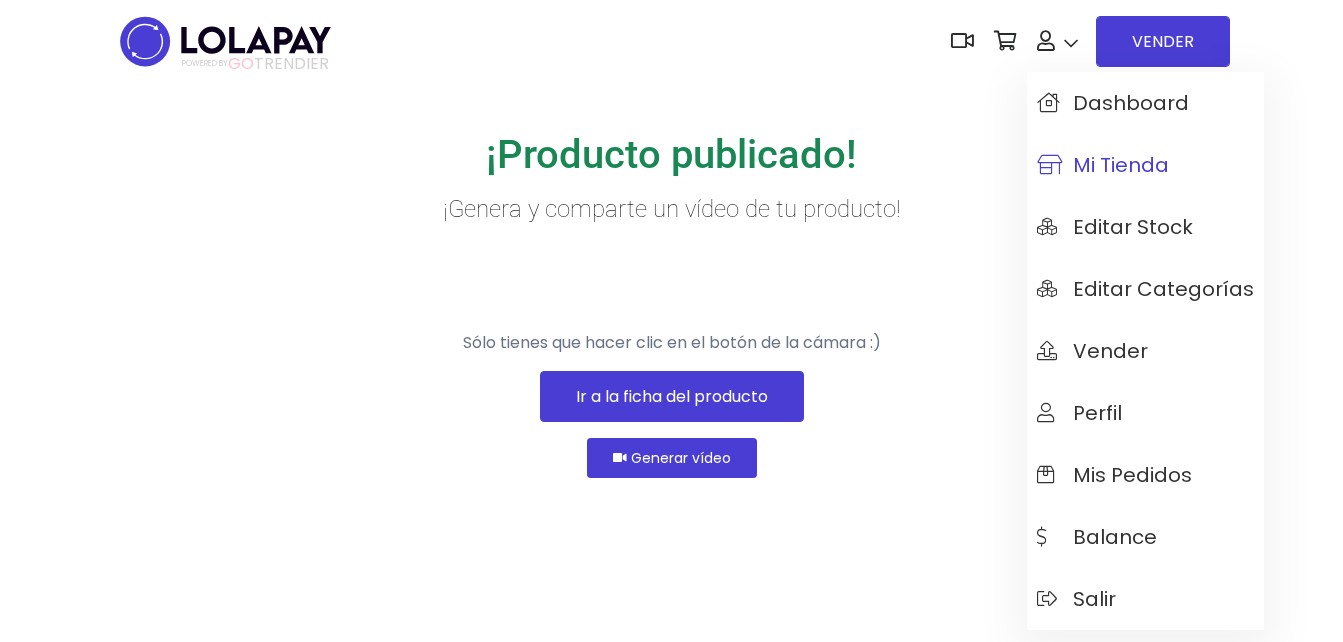 click on "Mi tienda" at bounding box center [1103, 165] 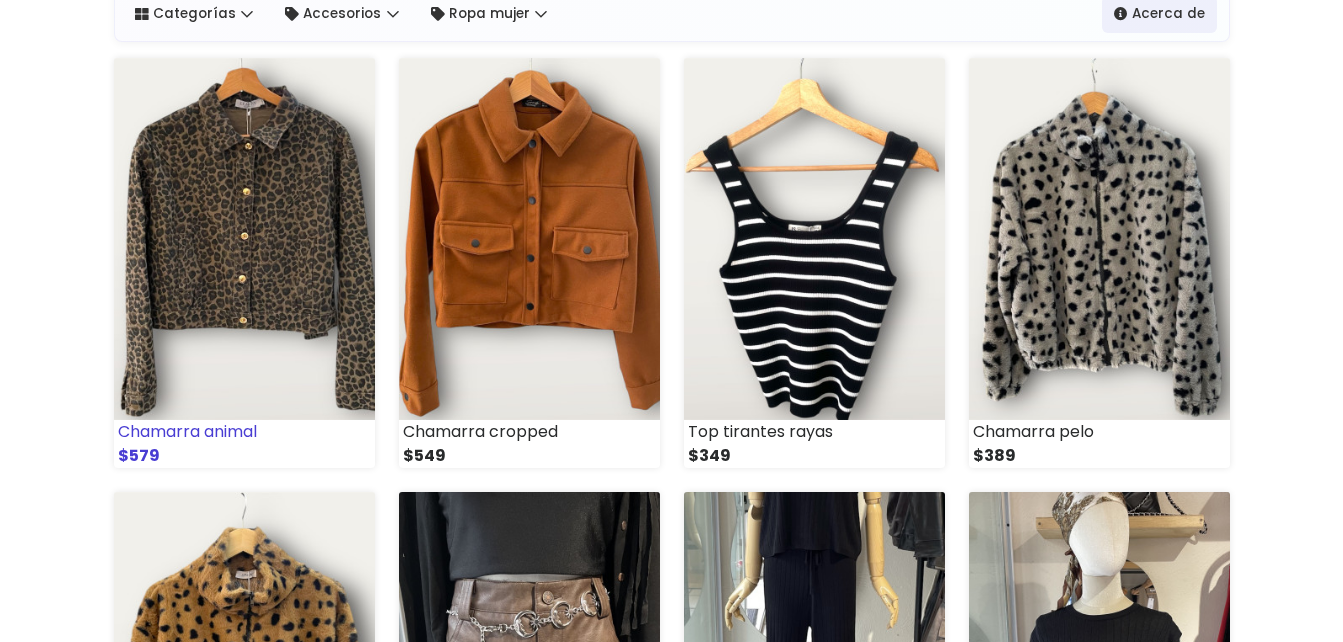 scroll, scrollTop: 200, scrollLeft: 0, axis: vertical 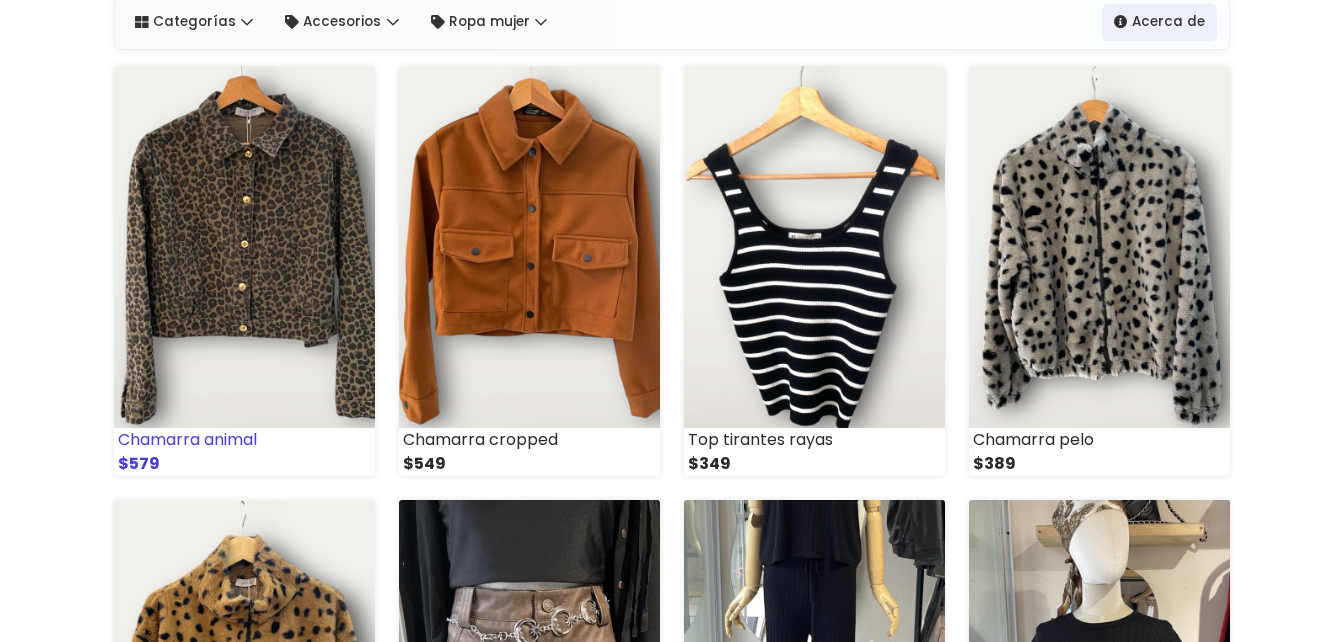 click at bounding box center [244, 247] 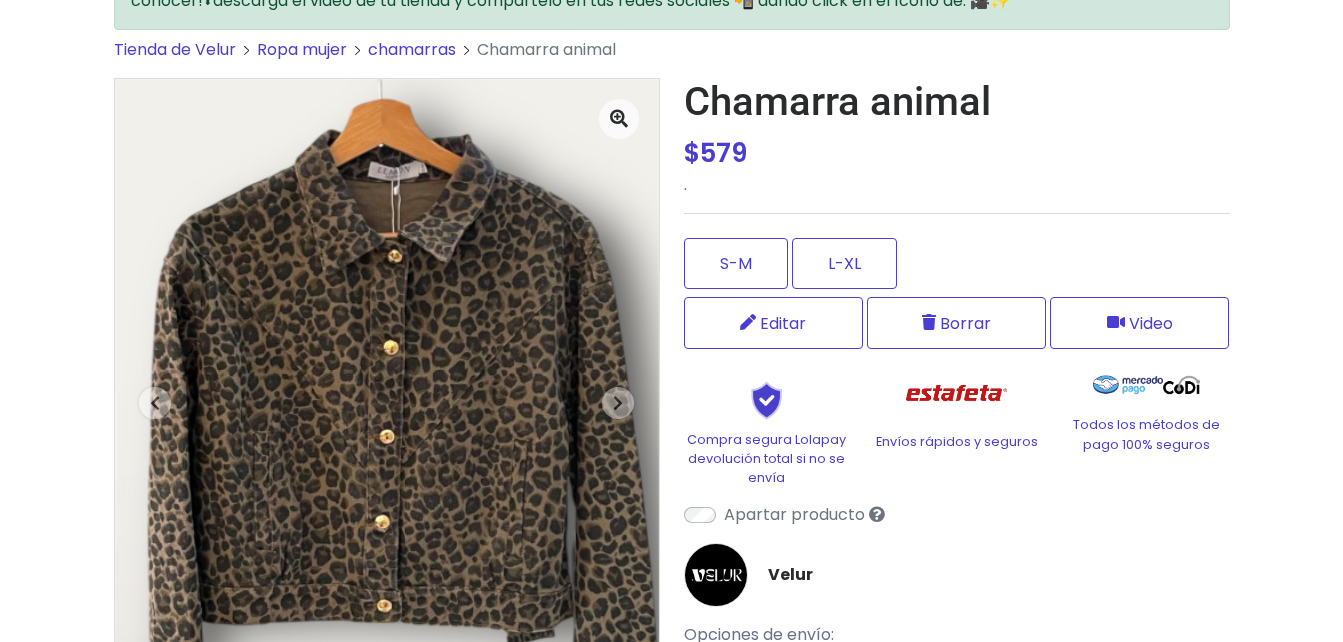 scroll, scrollTop: 300, scrollLeft: 0, axis: vertical 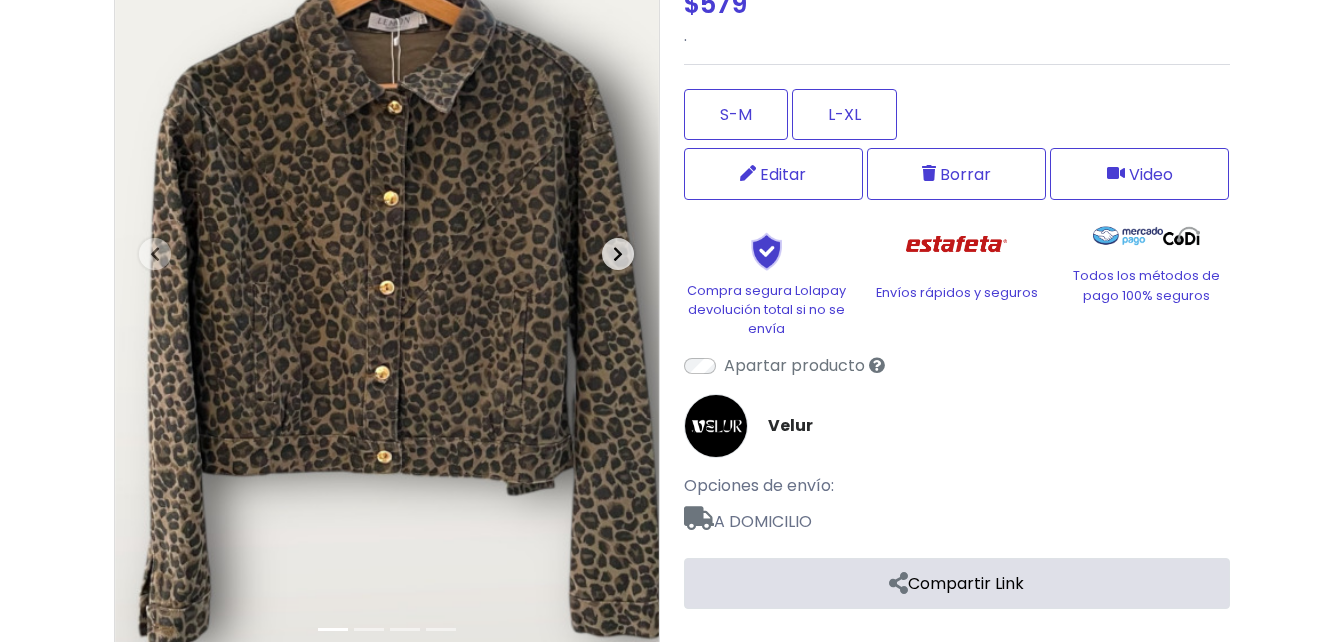 click on "Next" at bounding box center (618, 253) 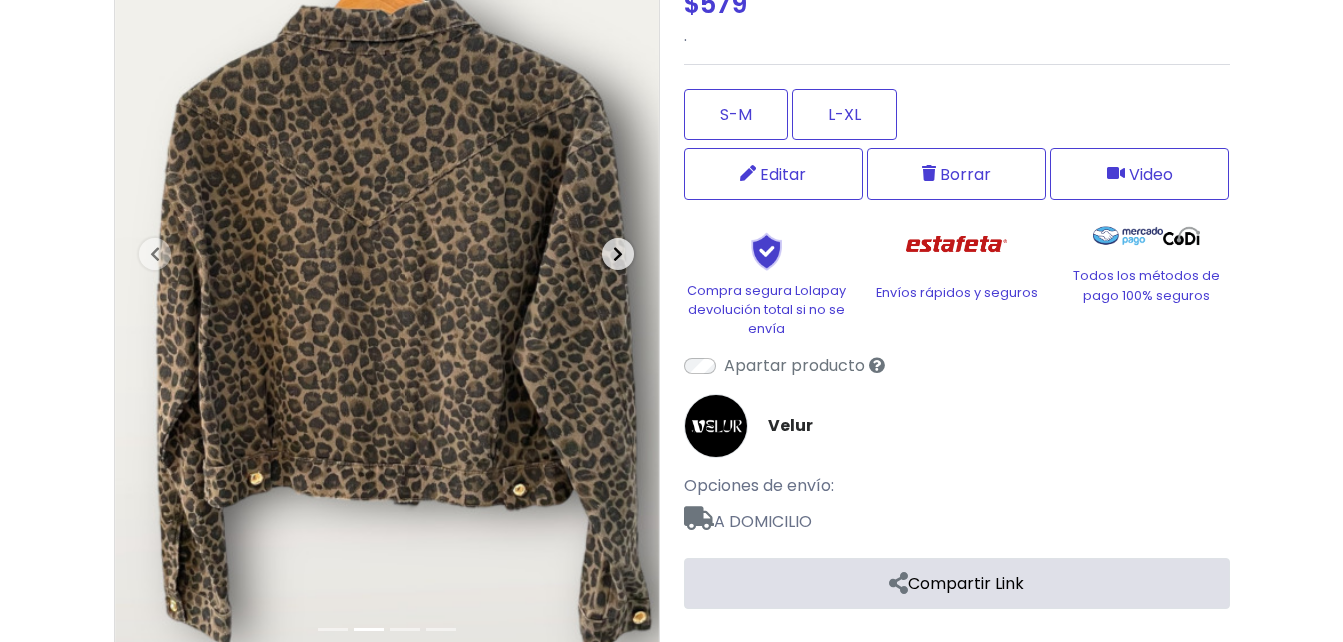 click on "Next" at bounding box center (618, 253) 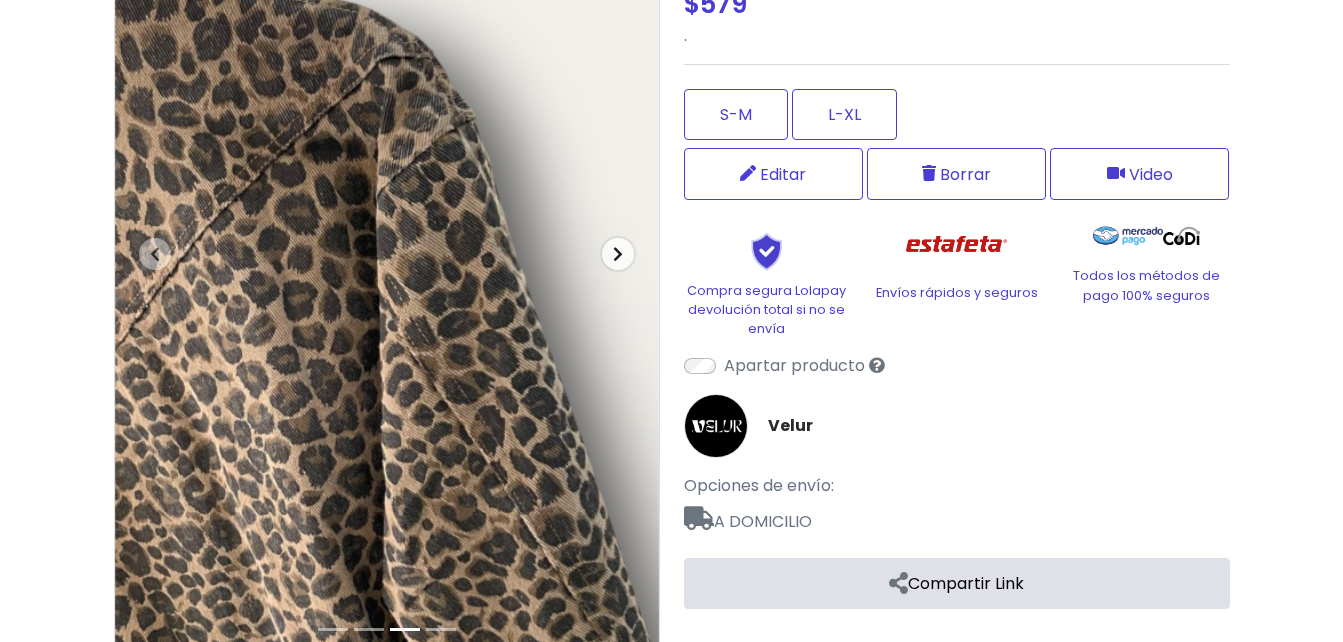 click on "Next" at bounding box center [618, 253] 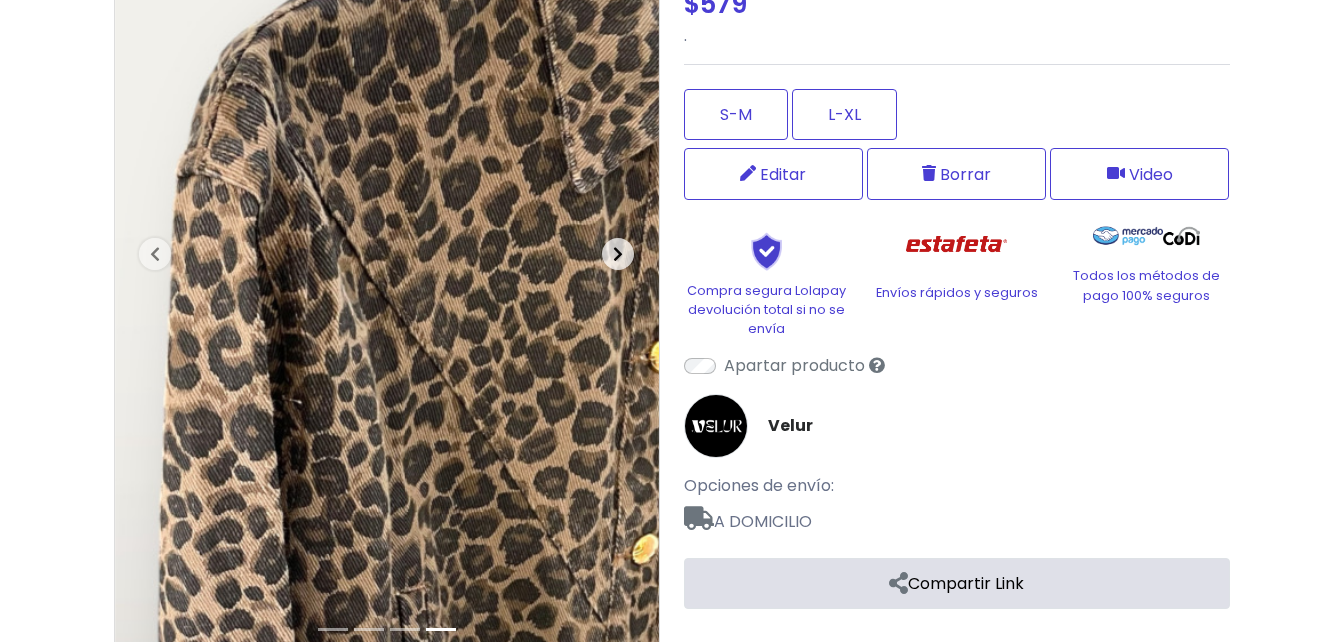 click on "Next" at bounding box center (618, 253) 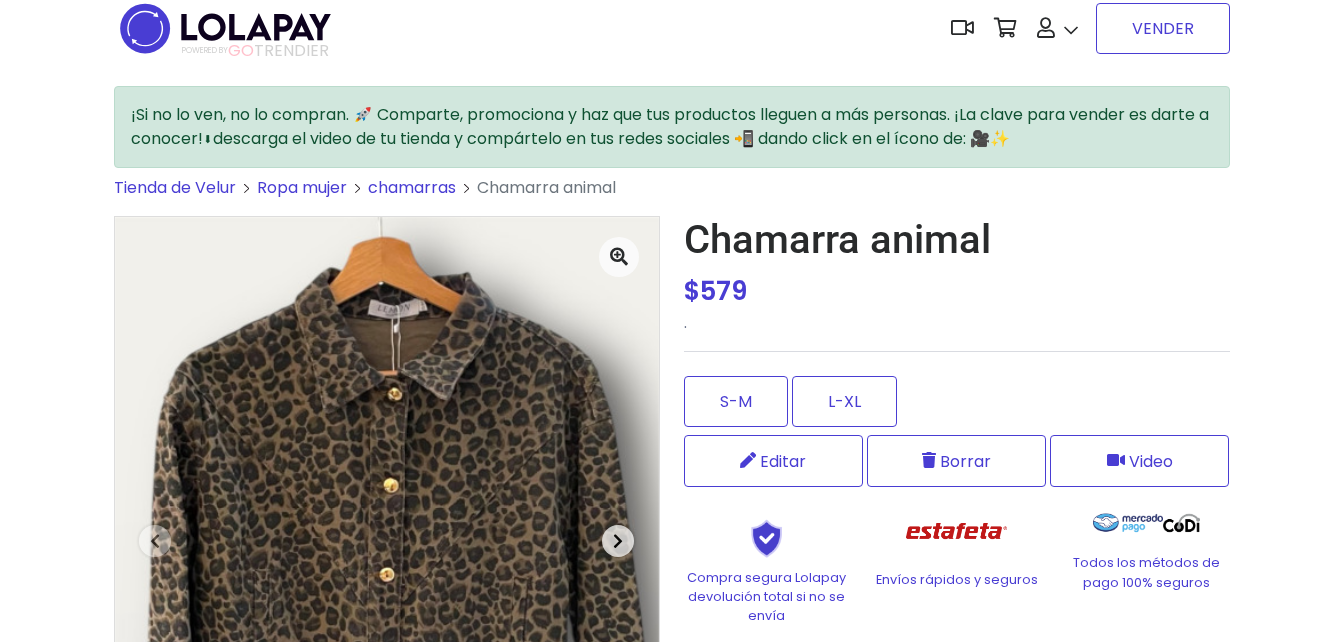 scroll, scrollTop: 0, scrollLeft: 0, axis: both 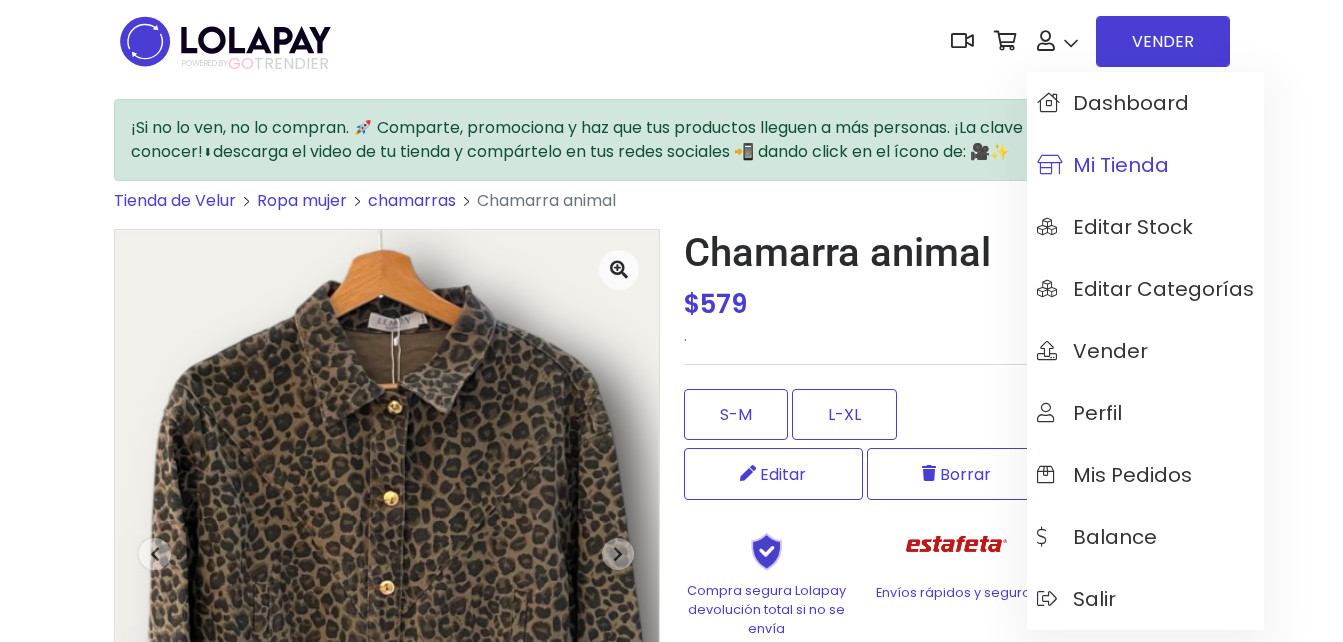 click on "Mi tienda" at bounding box center [1103, 165] 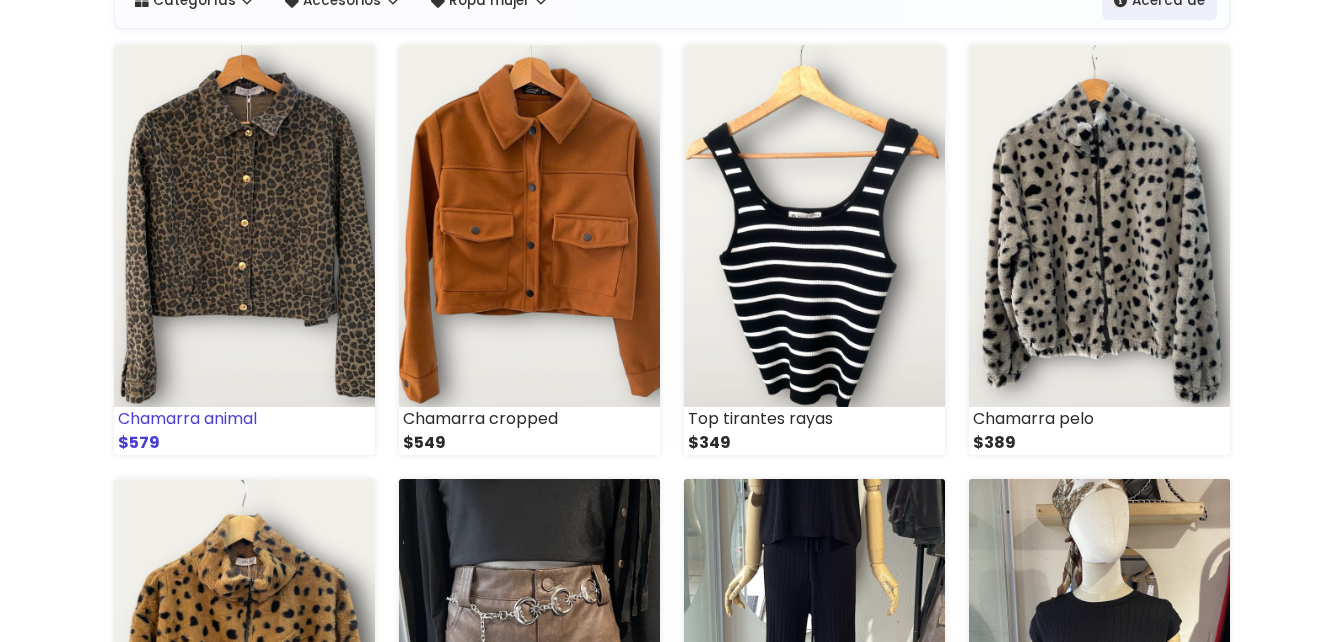 scroll, scrollTop: 200, scrollLeft: 0, axis: vertical 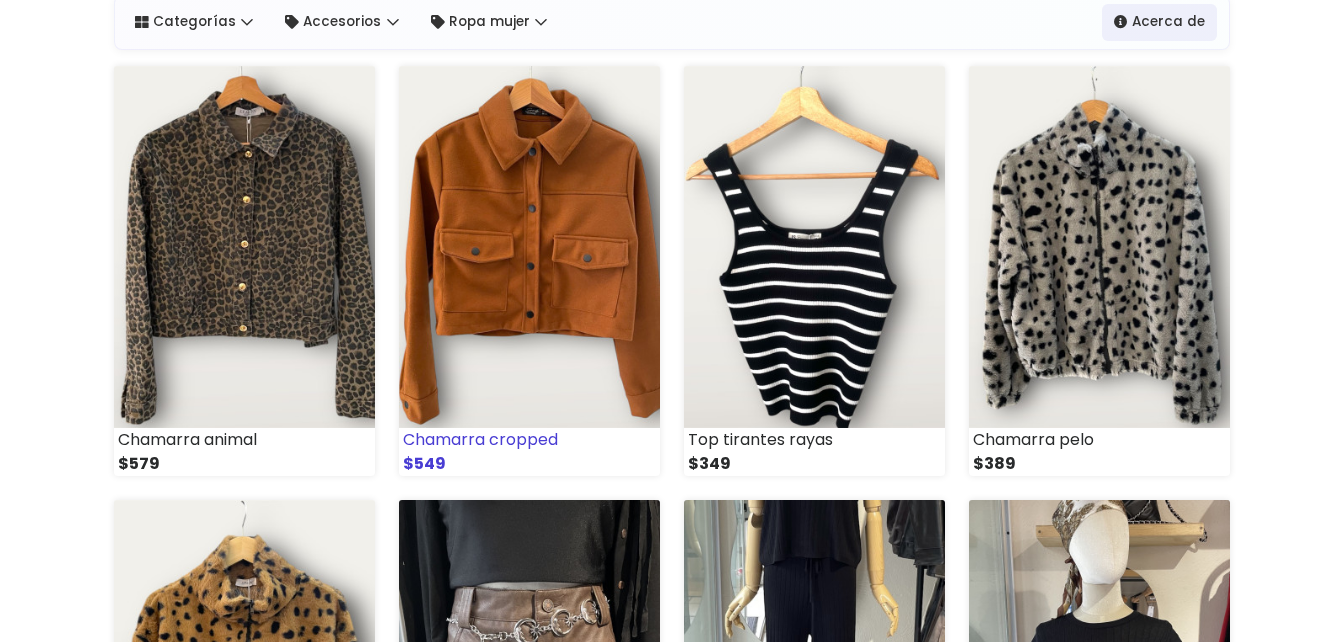 click at bounding box center [529, 247] 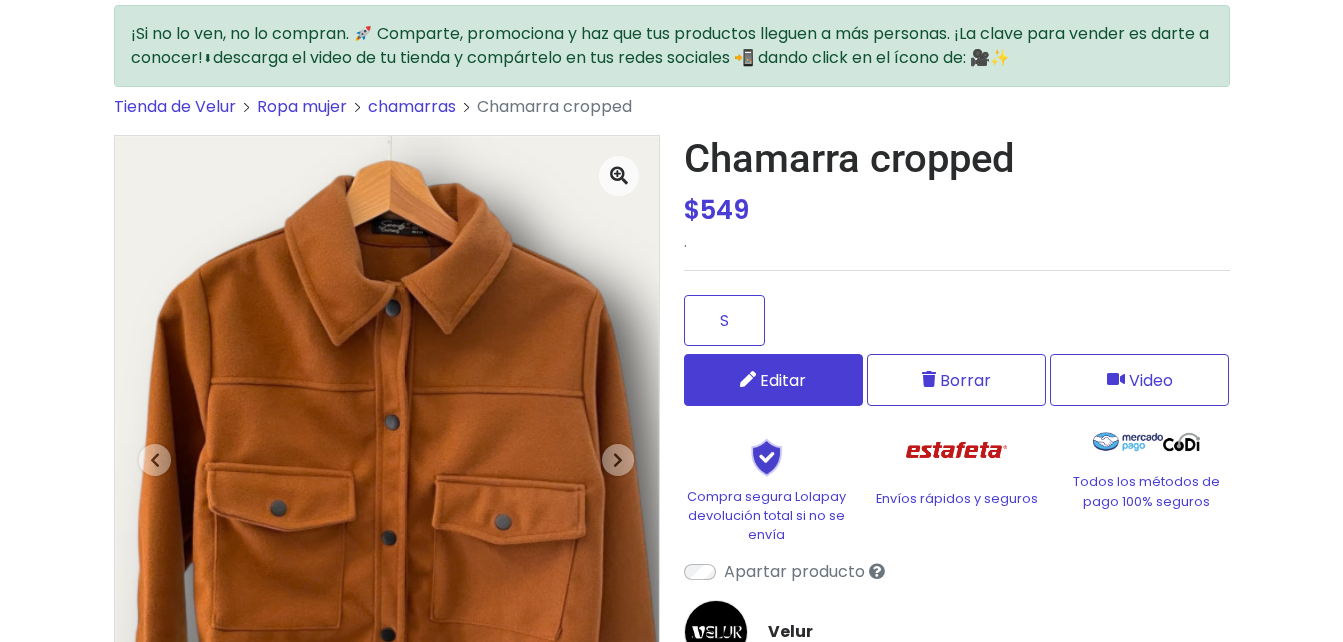 scroll, scrollTop: 200, scrollLeft: 0, axis: vertical 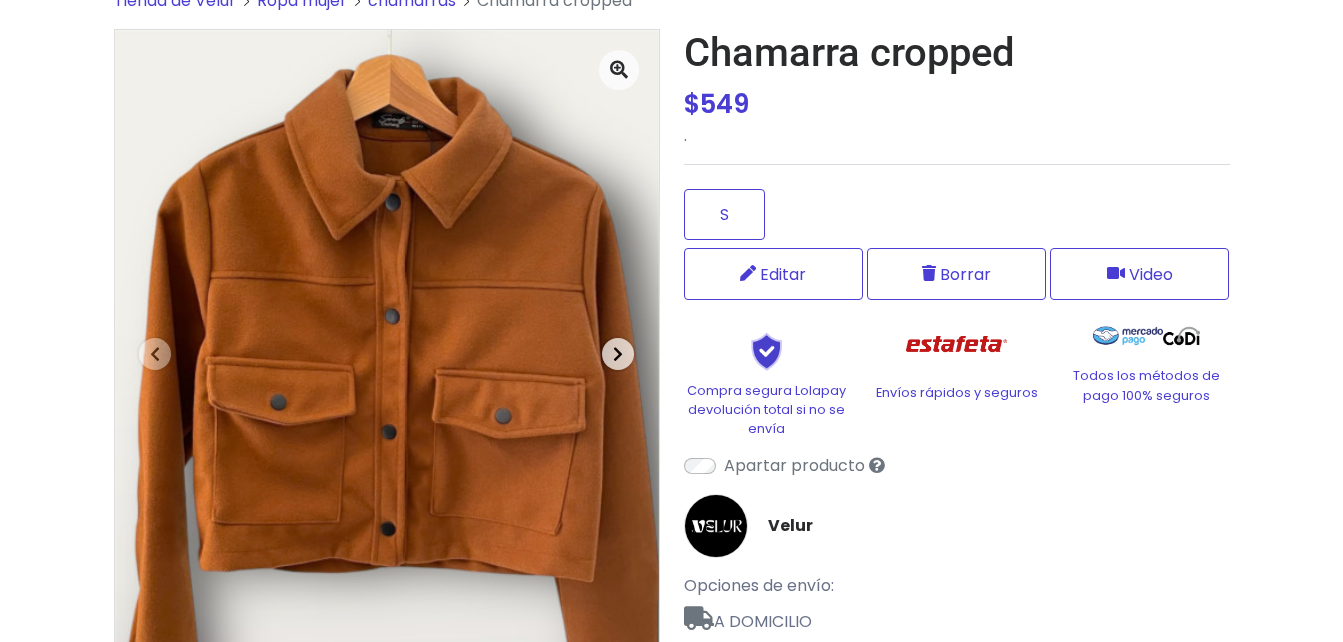 click at bounding box center [618, 354] 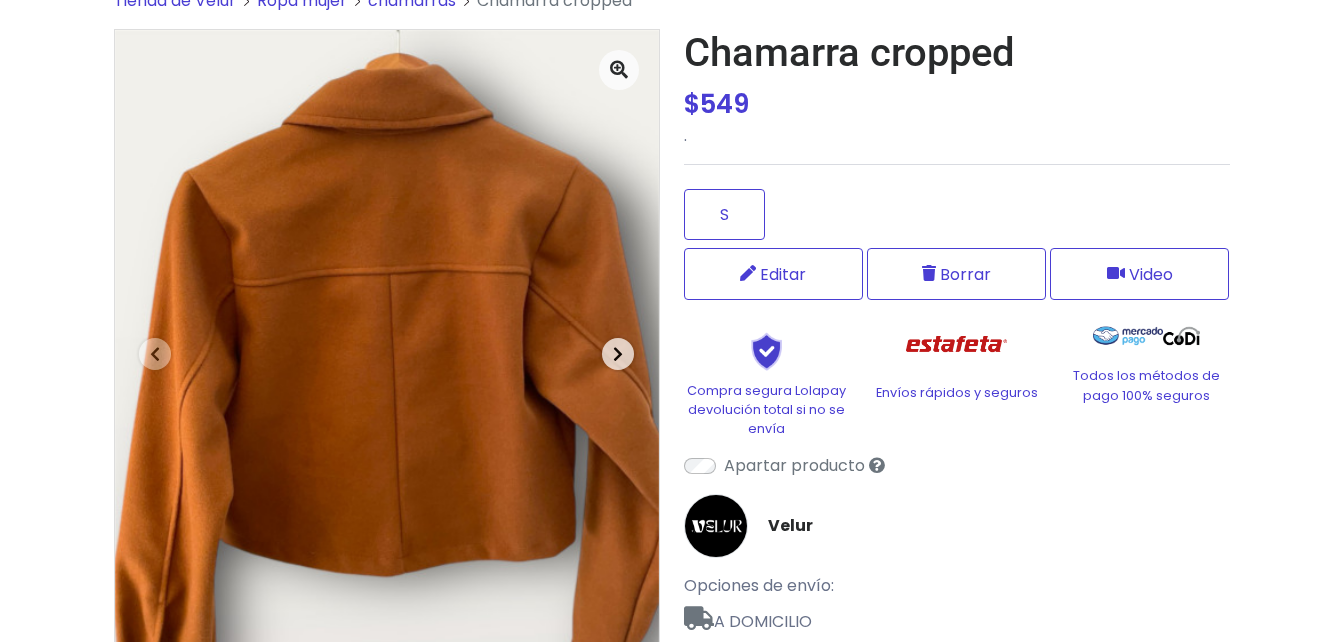 click at bounding box center [618, 354] 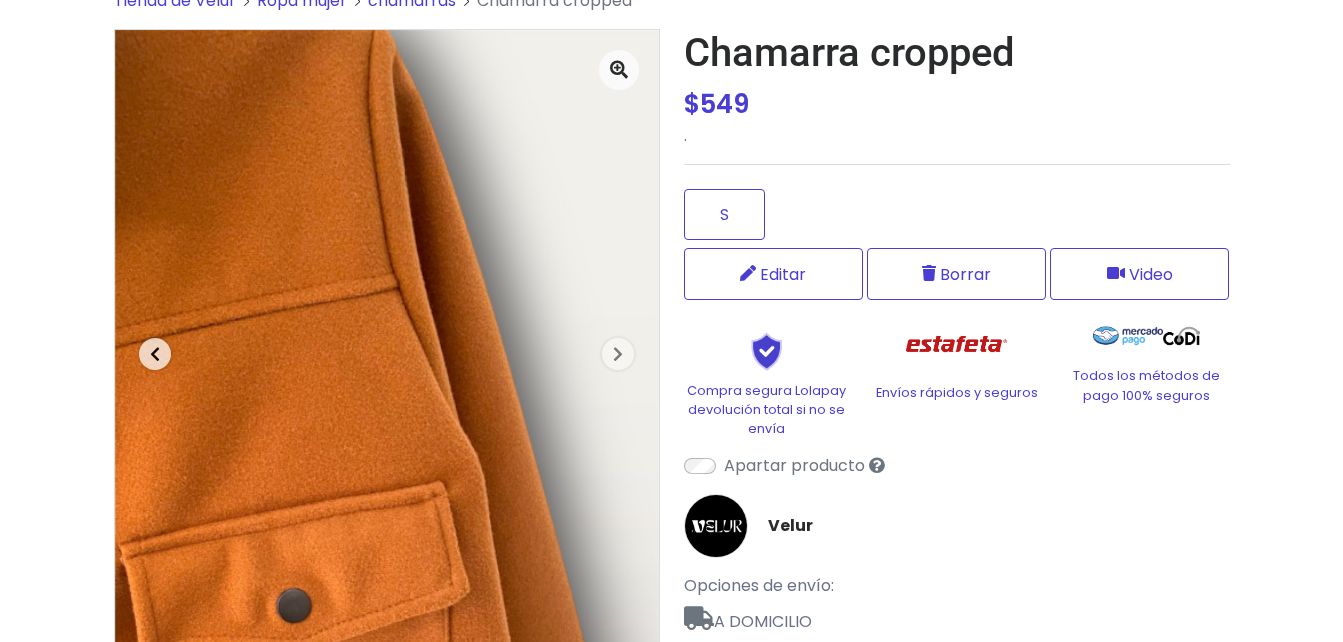 click at bounding box center (155, 354) 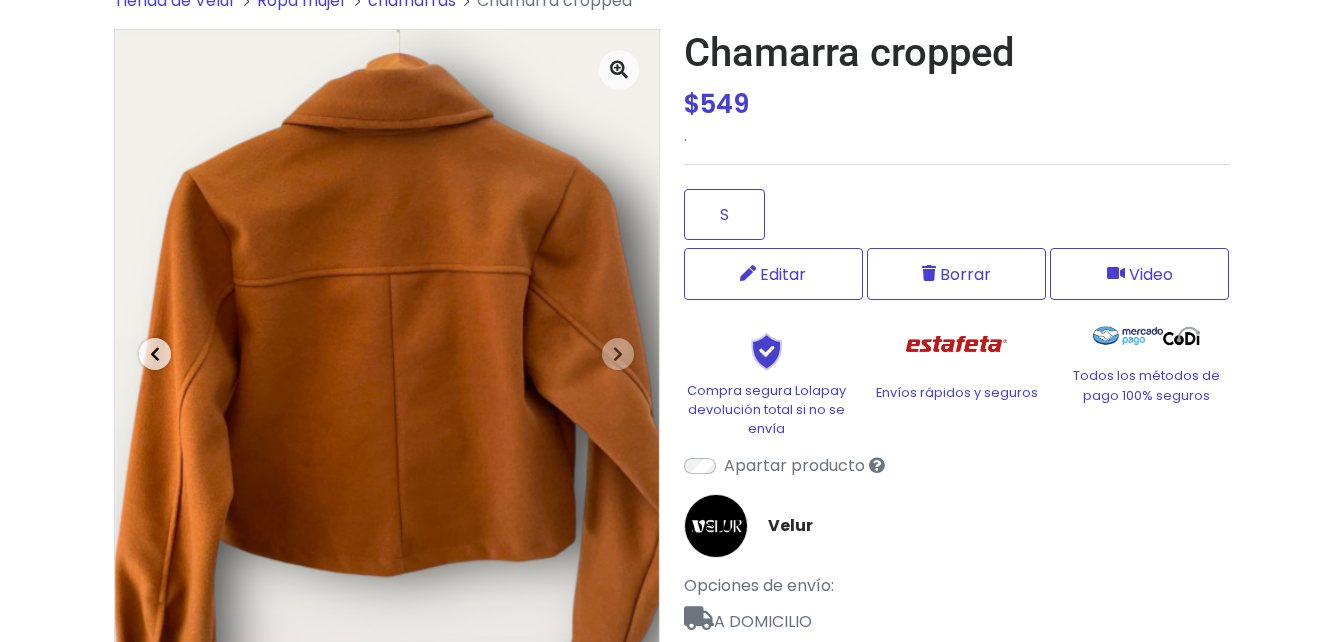 click at bounding box center (155, 354) 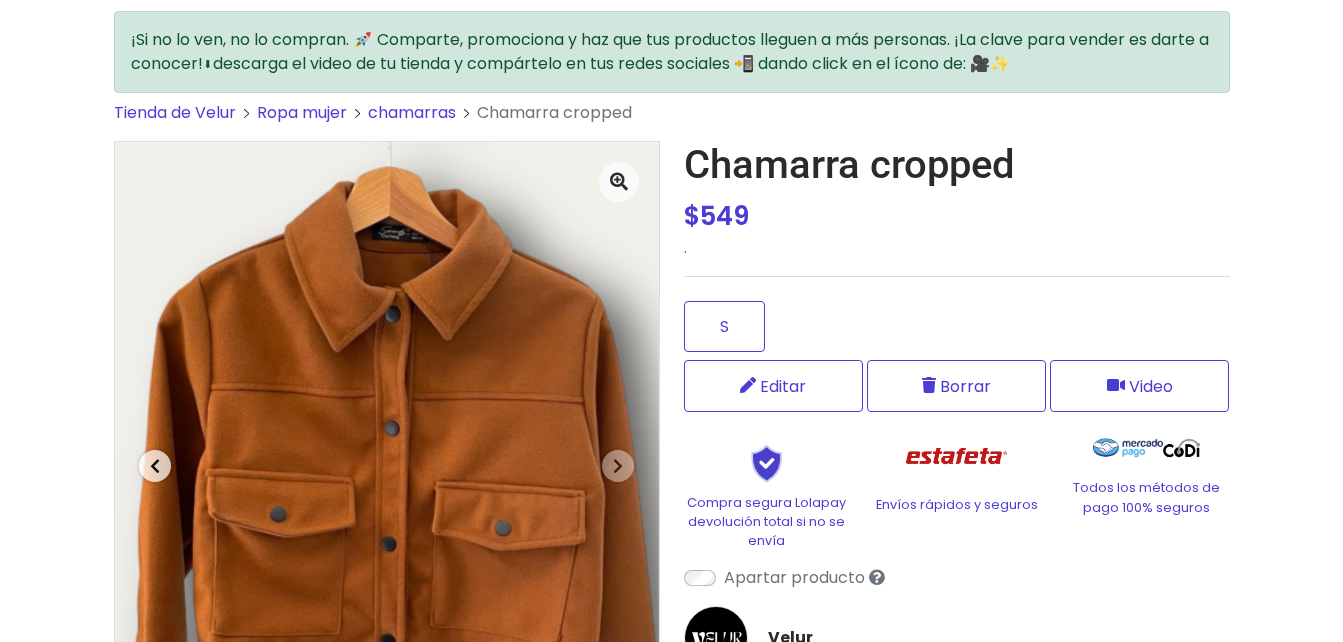 scroll, scrollTop: 0, scrollLeft: 0, axis: both 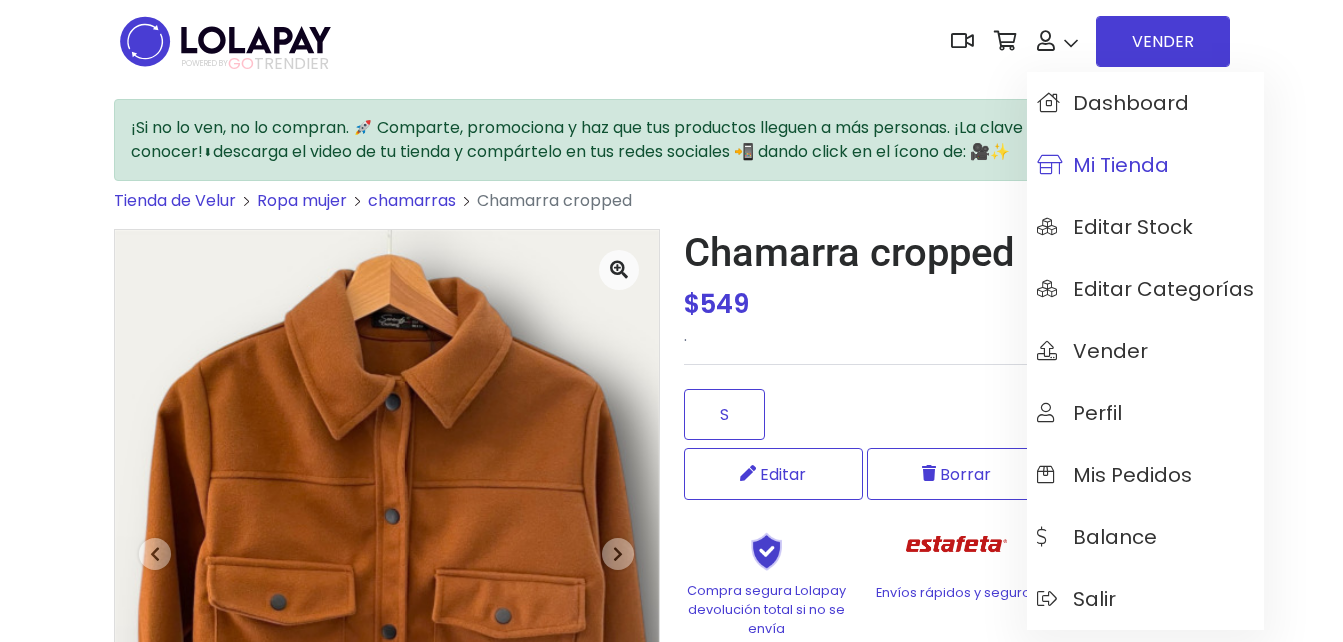 click on "Mi tienda" at bounding box center (1103, 165) 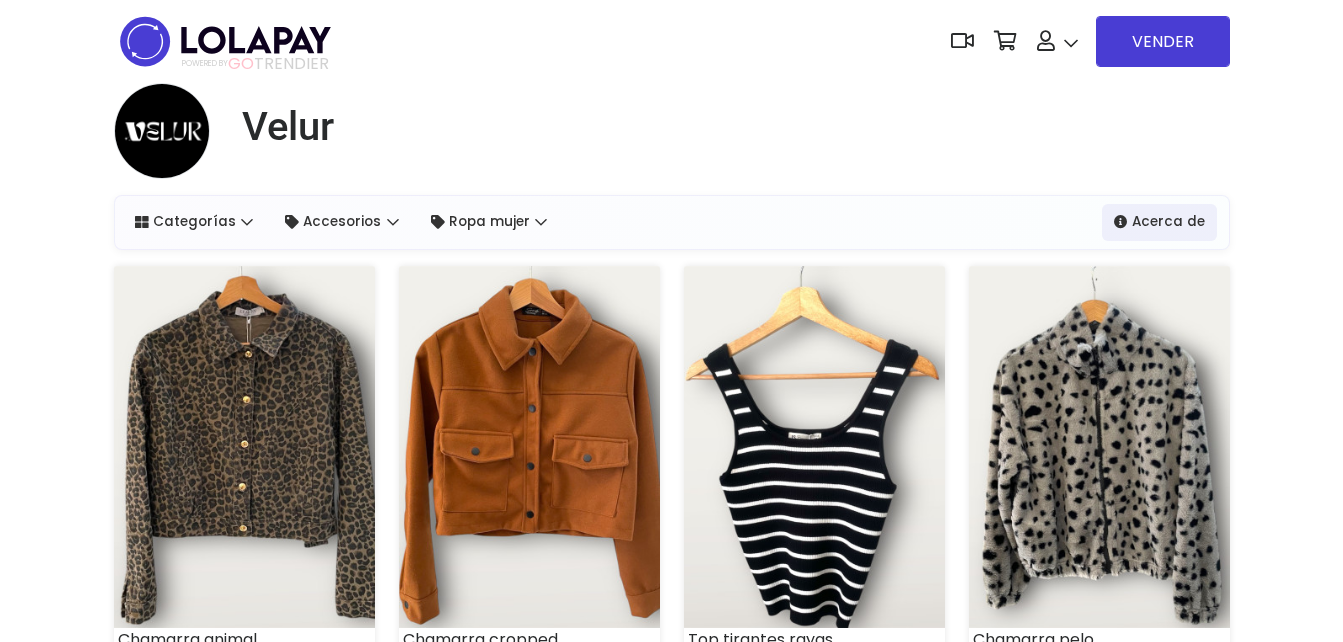 click at bounding box center (244, 447) 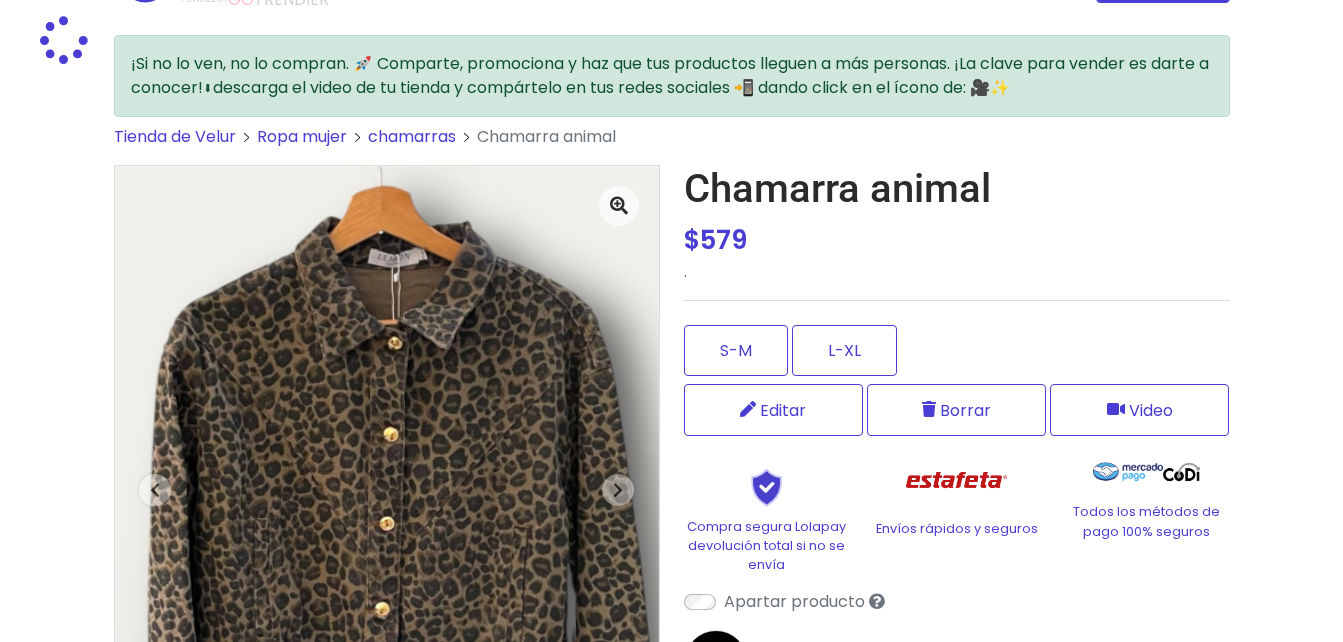 scroll, scrollTop: 100, scrollLeft: 0, axis: vertical 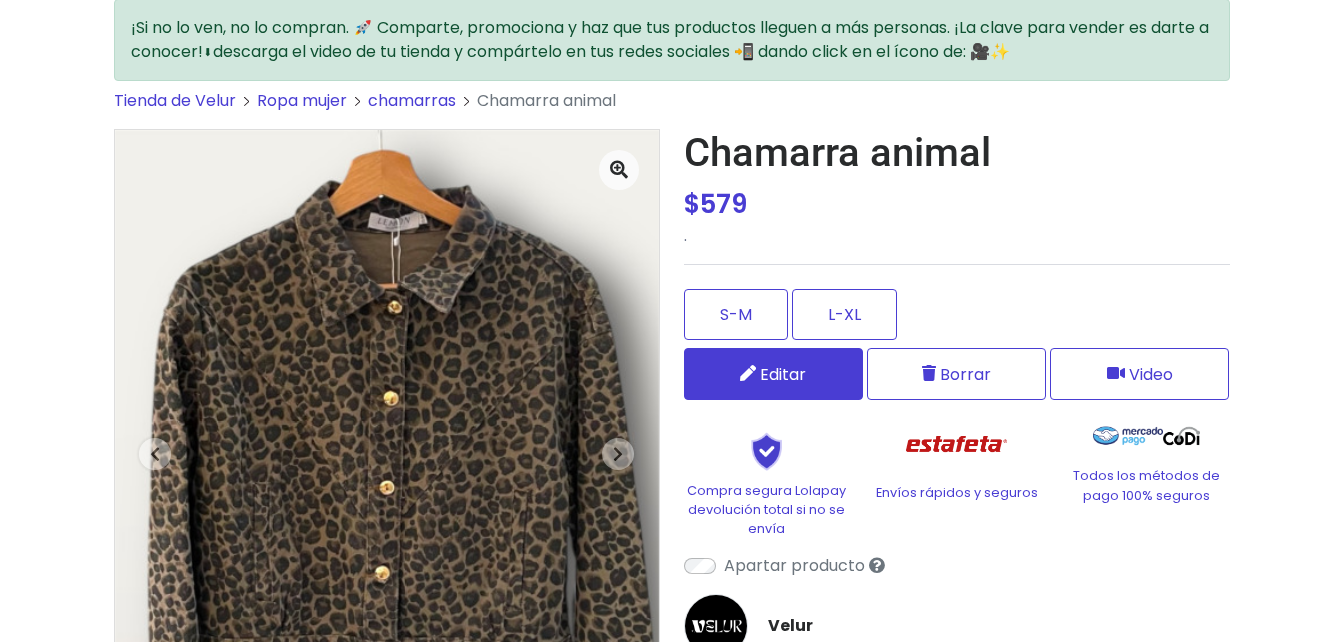 click on "Editar" at bounding box center (783, 374) 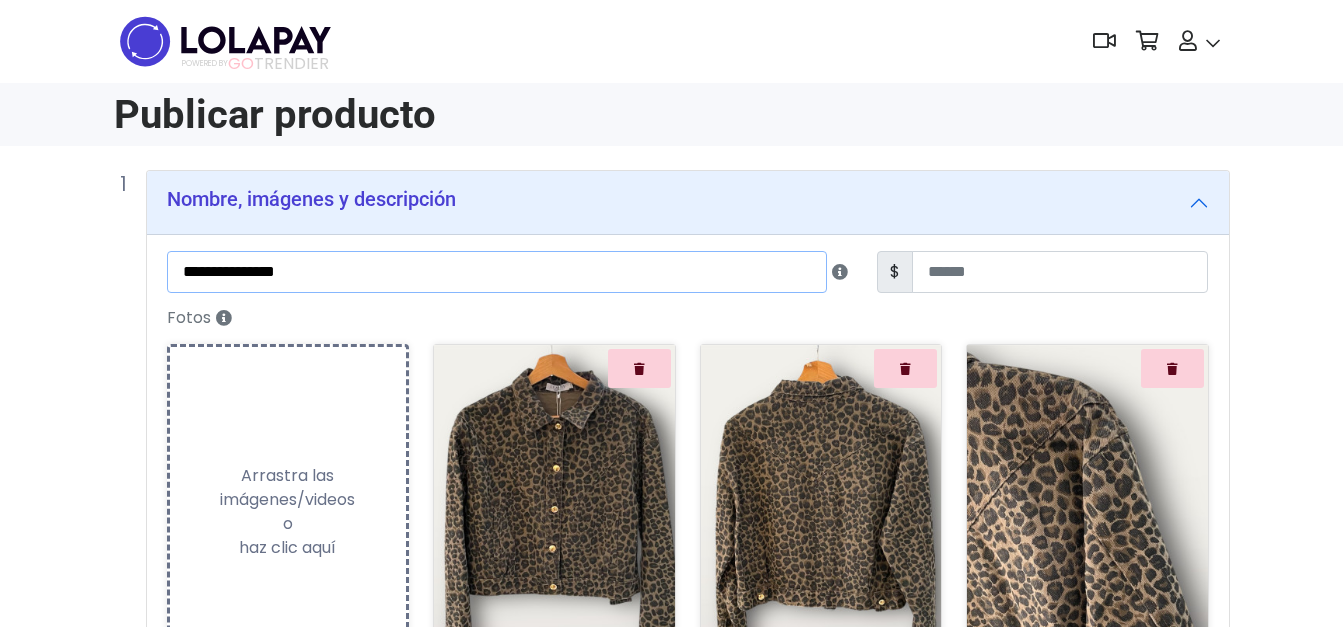 scroll, scrollTop: 0, scrollLeft: 0, axis: both 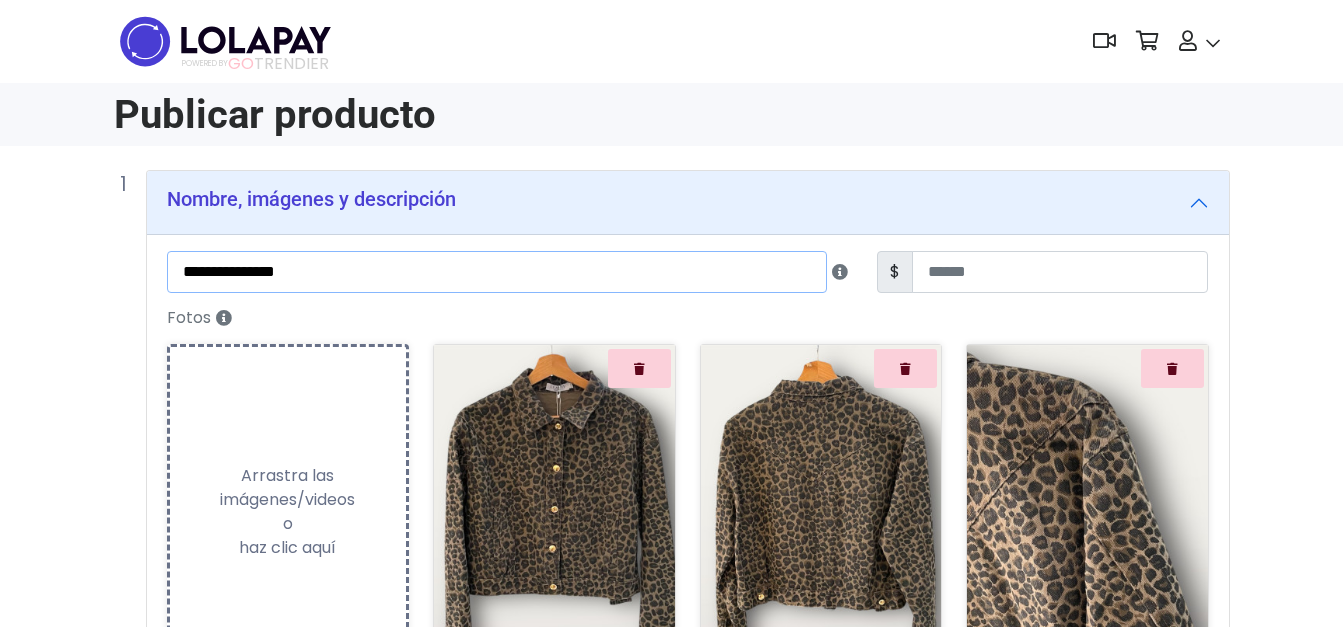 click on "**********" at bounding box center (497, 272) 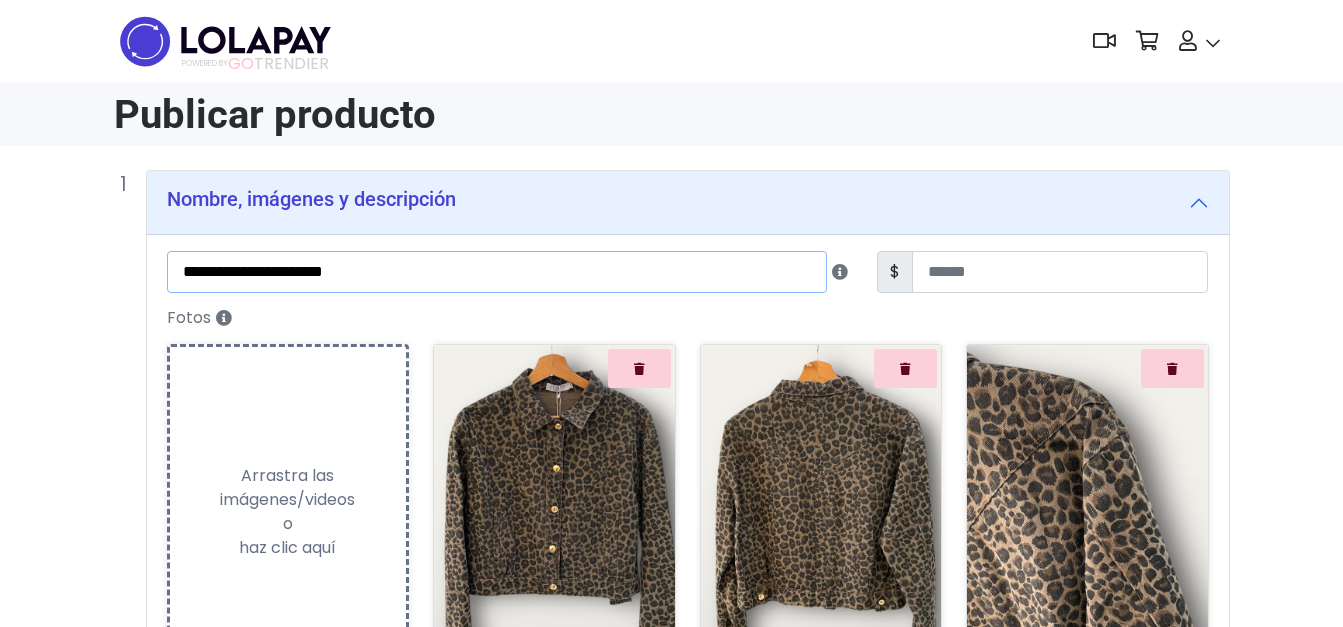 click on "**********" at bounding box center [497, 272] 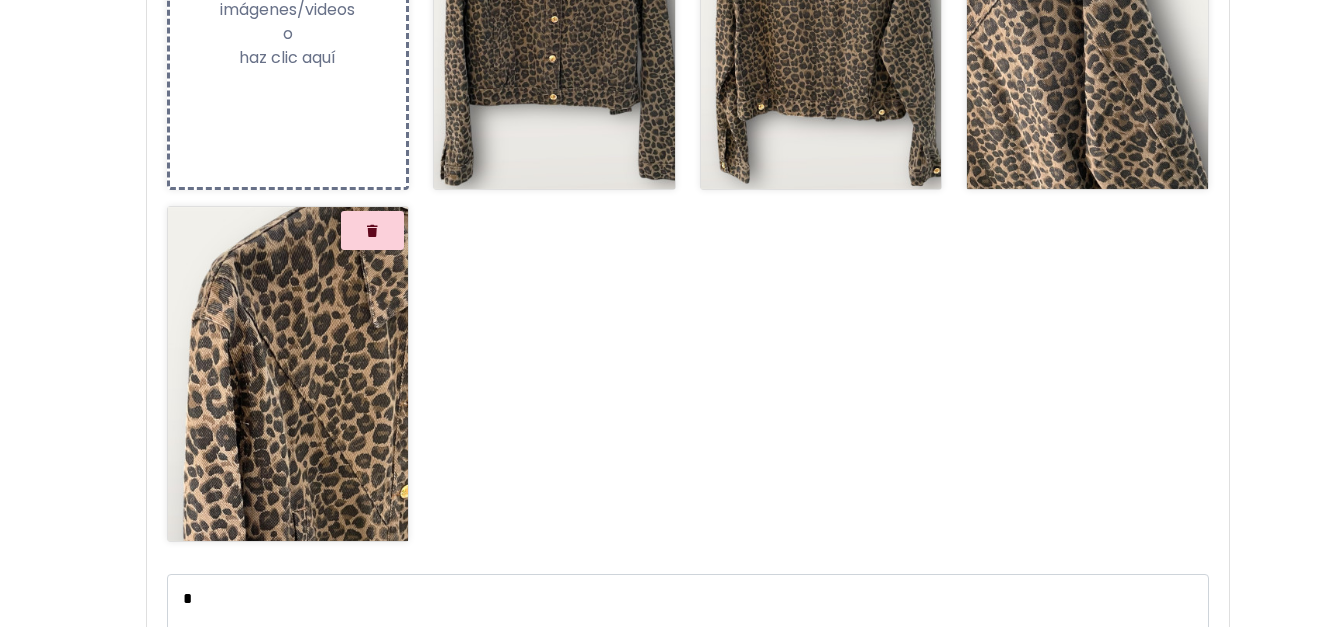 scroll, scrollTop: 854, scrollLeft: 0, axis: vertical 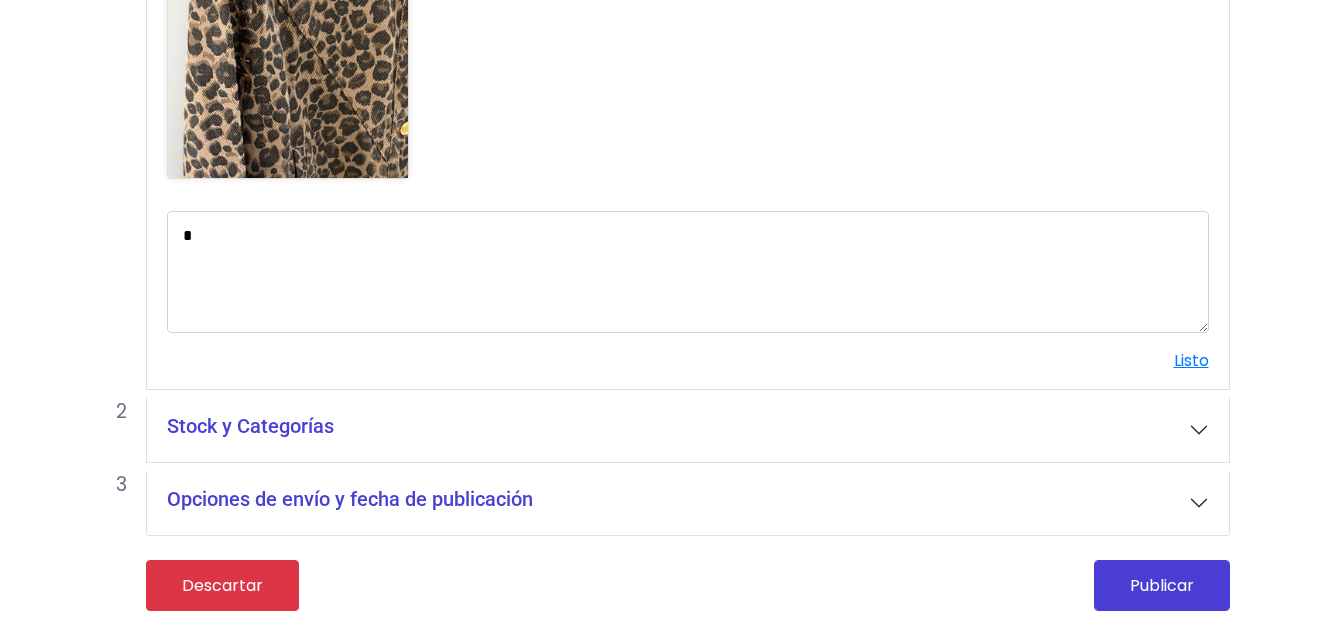 type on "**********" 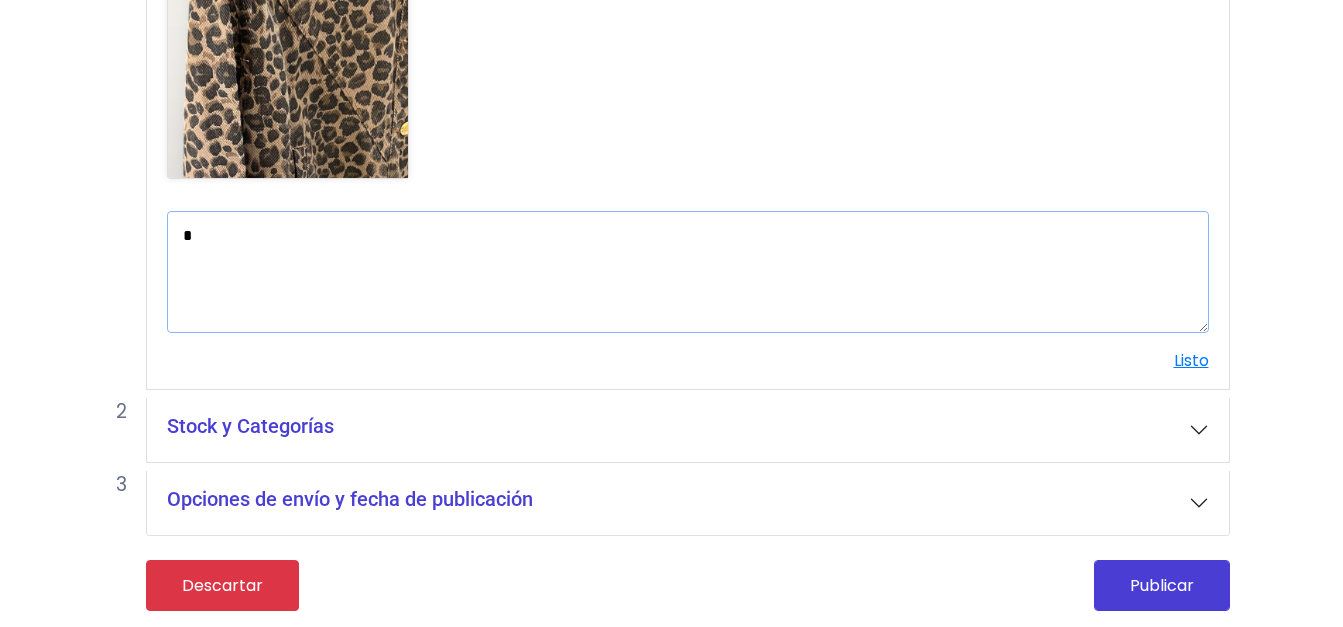 click on "*" at bounding box center [688, 272] 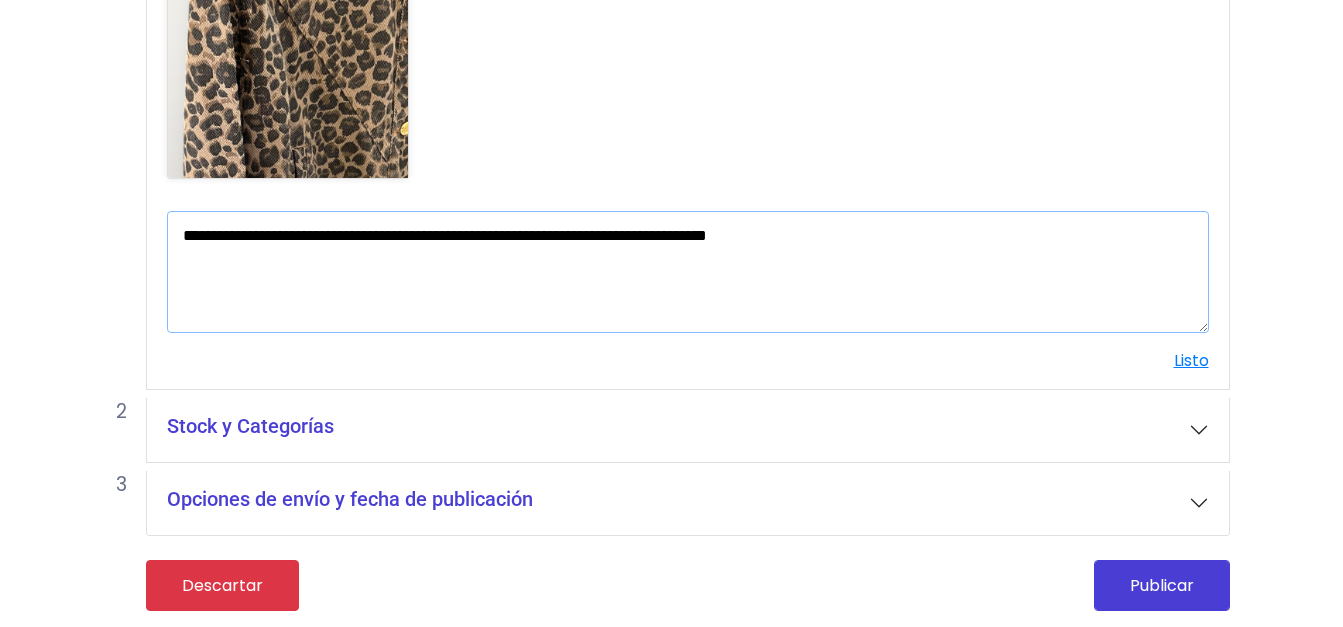 click on "**********" at bounding box center (688, 272) 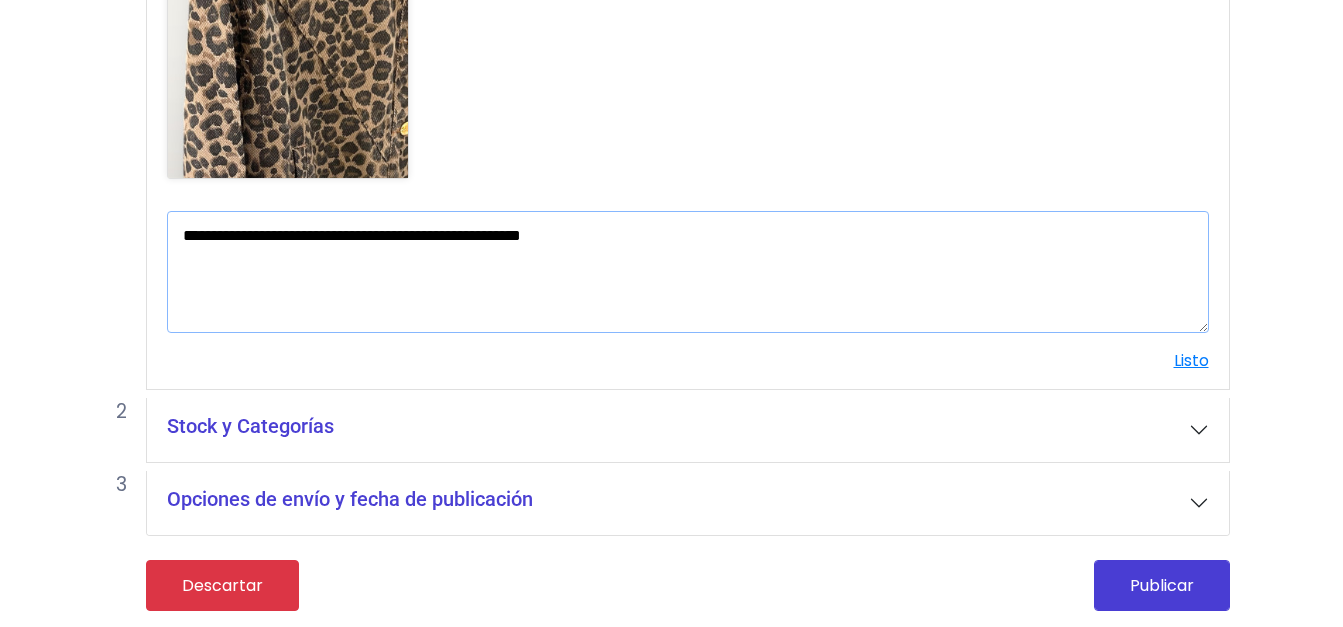 click on "**********" at bounding box center (688, 272) 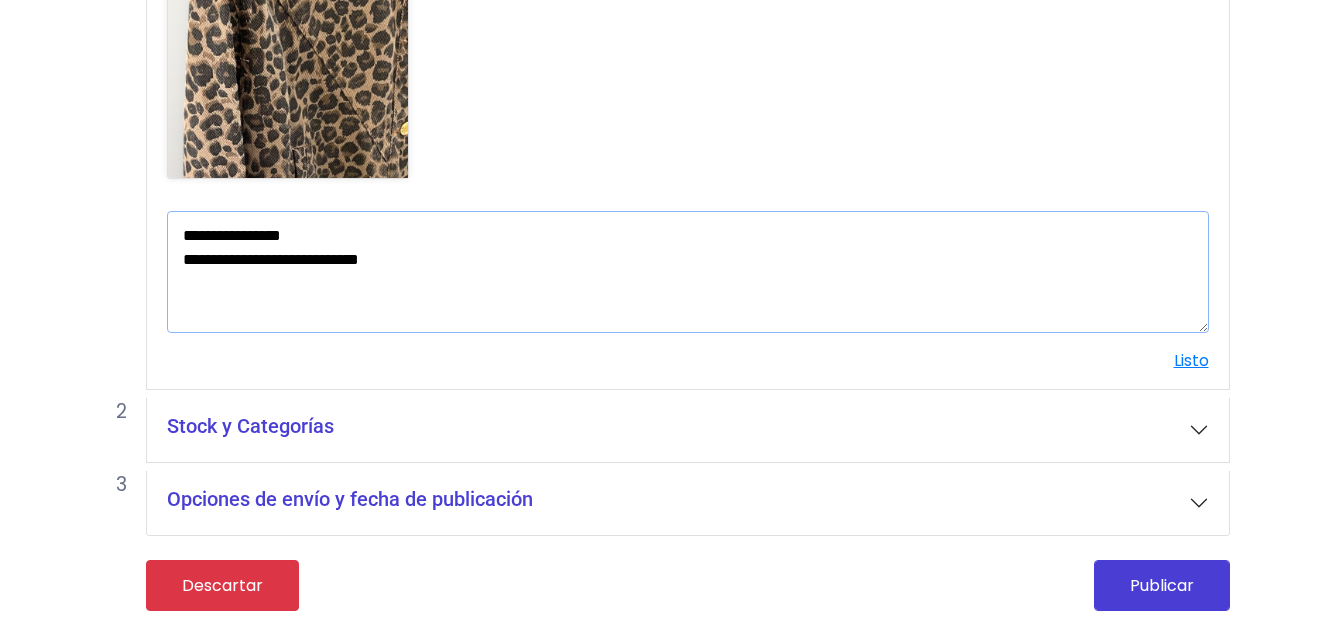 click on "**********" at bounding box center (688, 272) 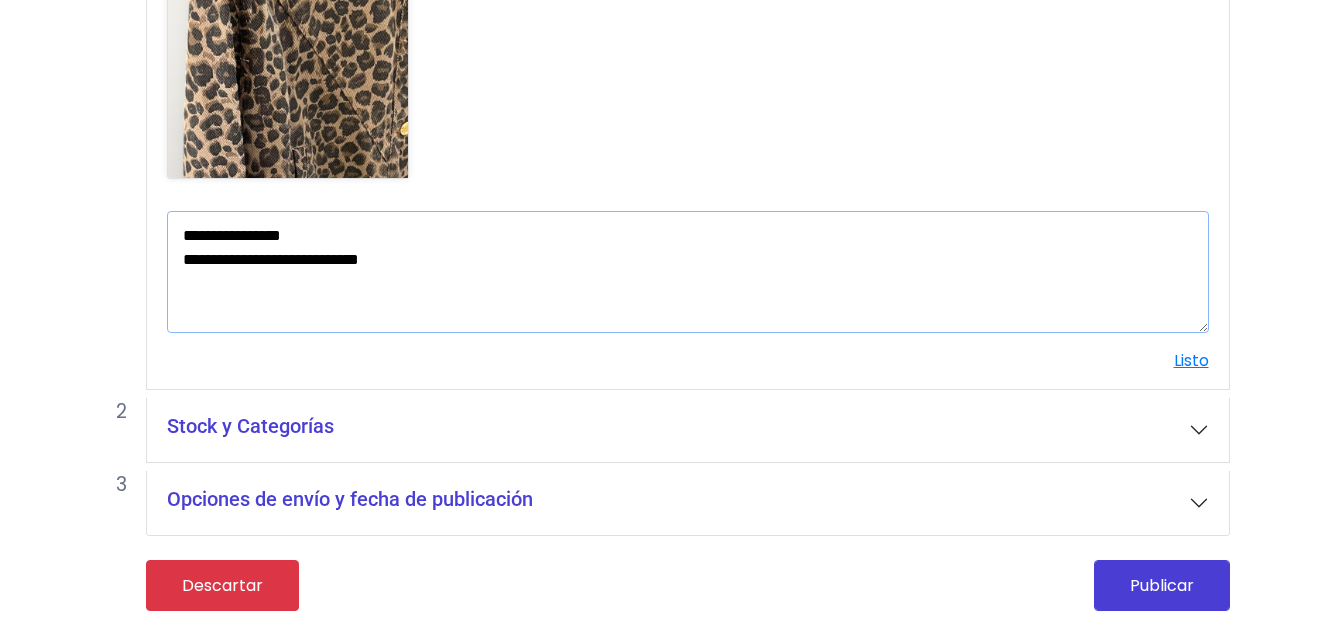 click on "**********" at bounding box center [688, 272] 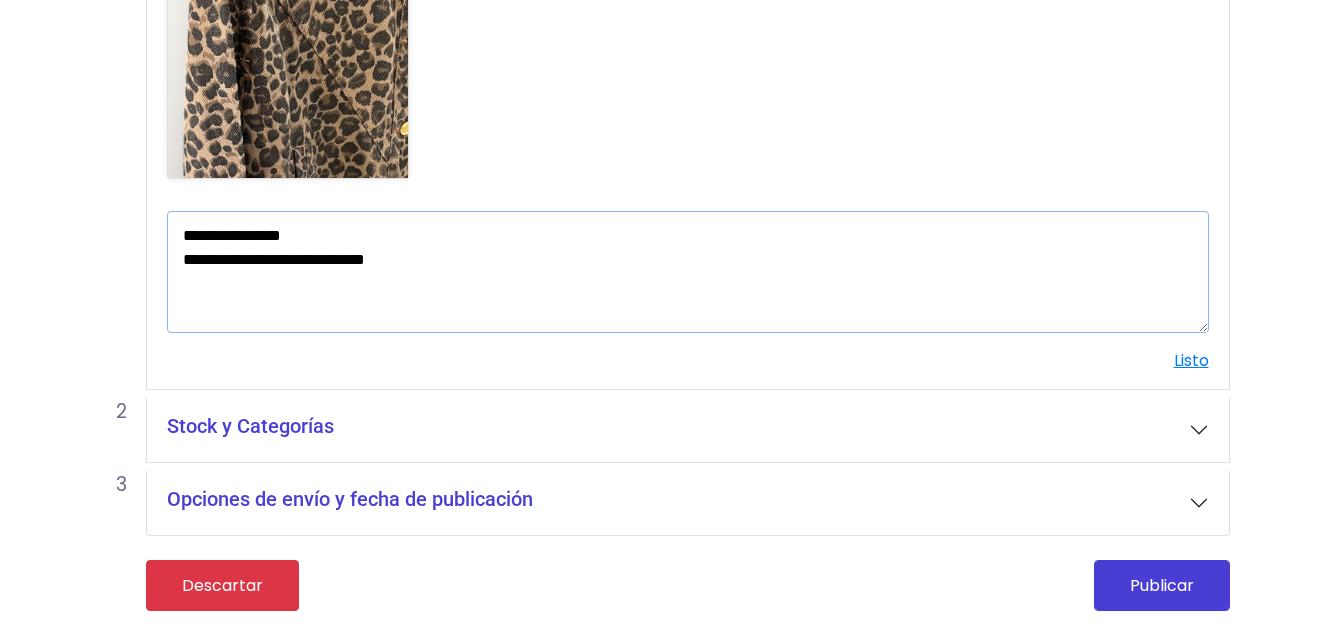paste on "**********" 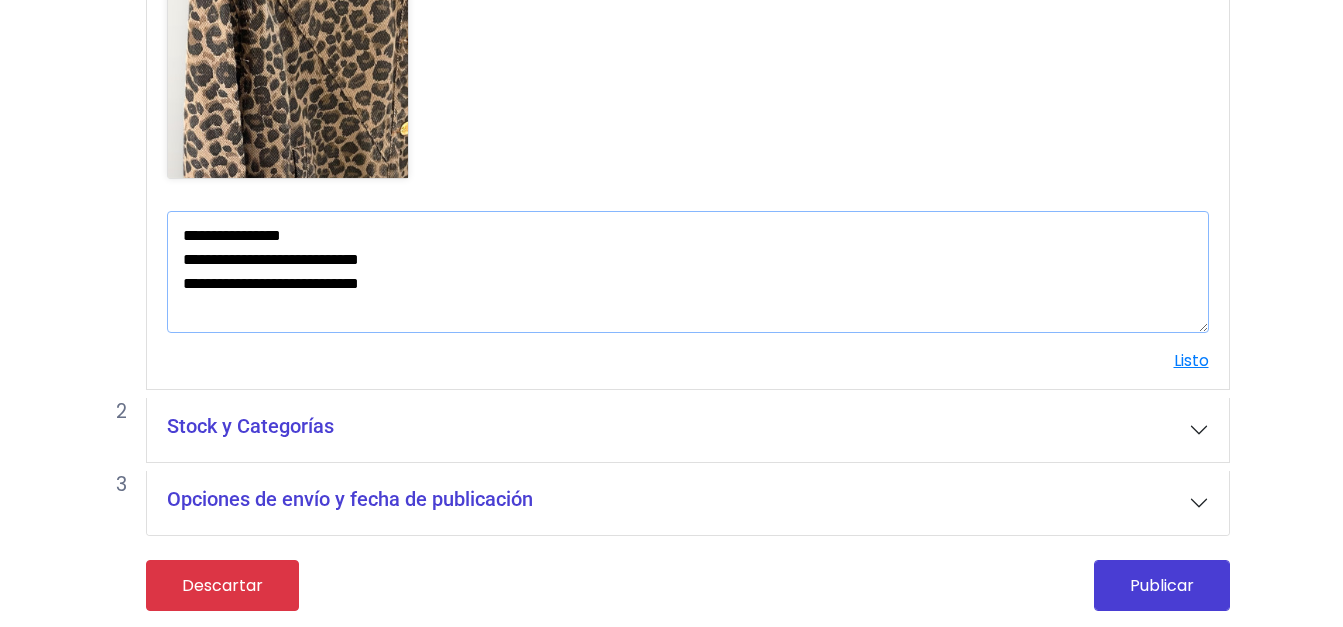 click on "**********" at bounding box center (688, 272) 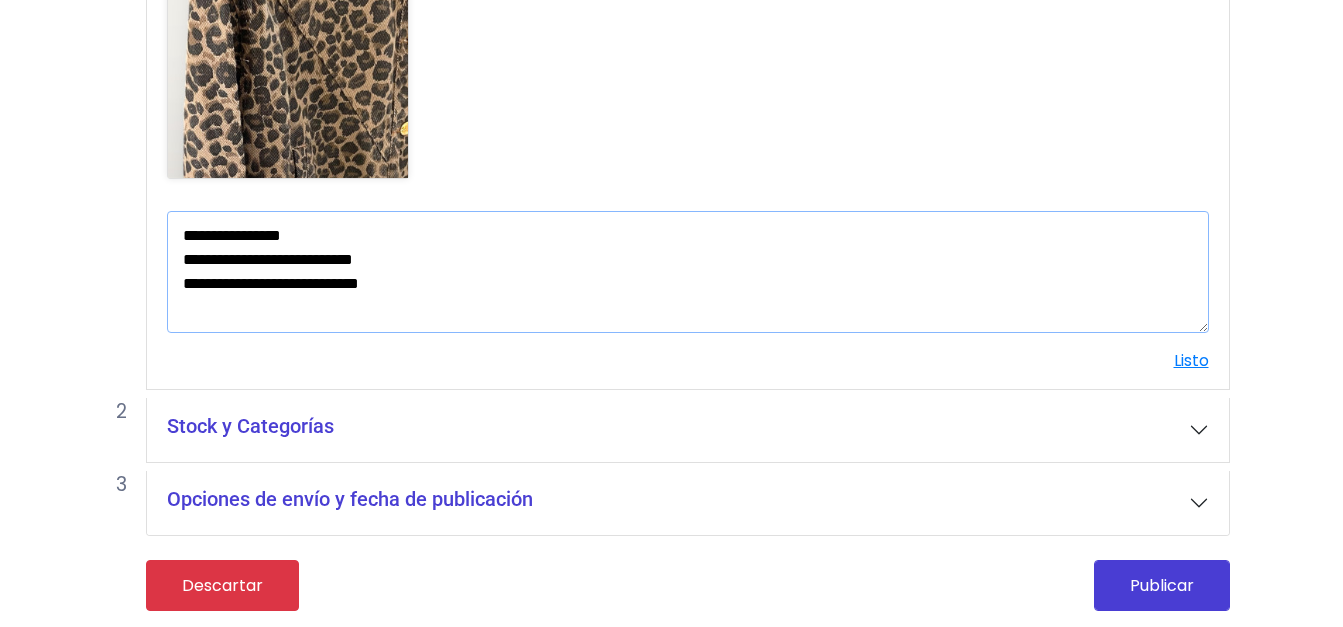type on "**********" 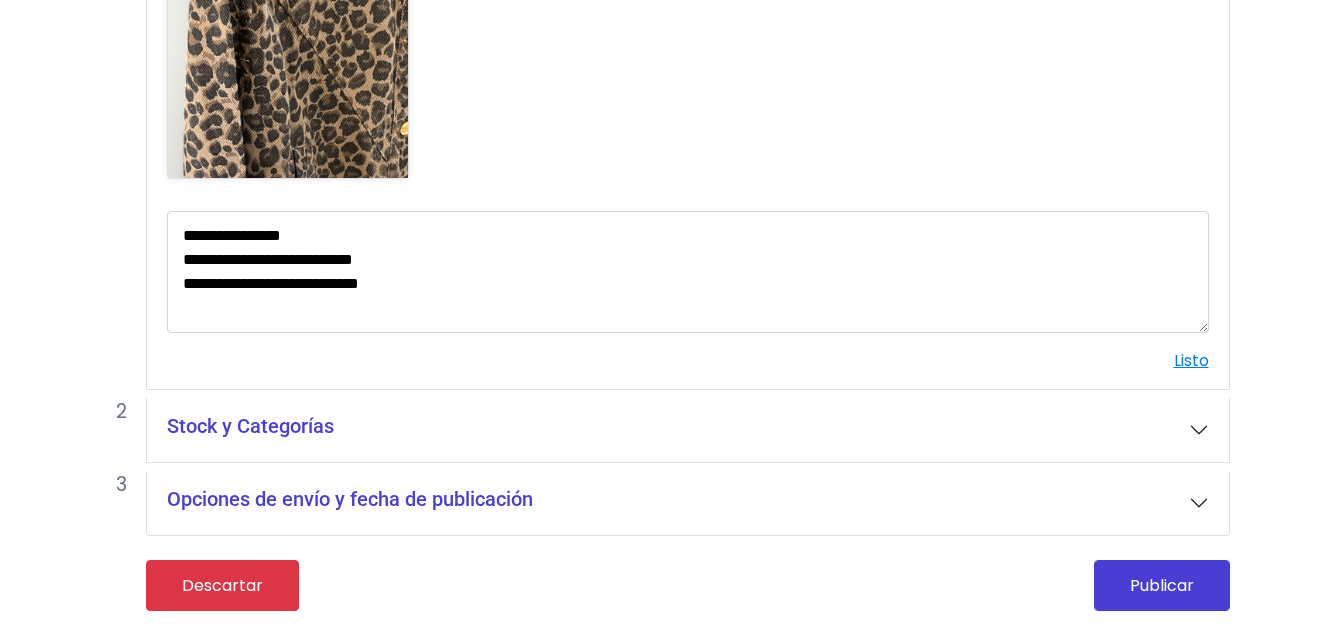 click on "Stock y Categorías" at bounding box center [688, 430] 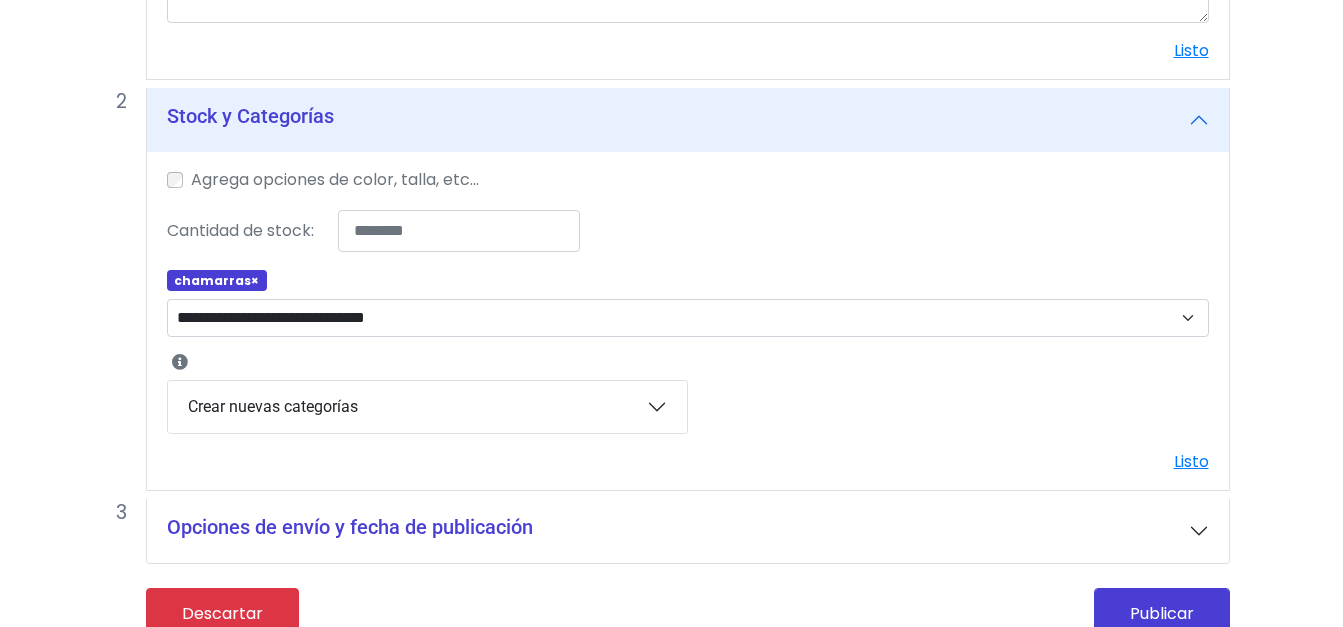 scroll, scrollTop: 1192, scrollLeft: 0, axis: vertical 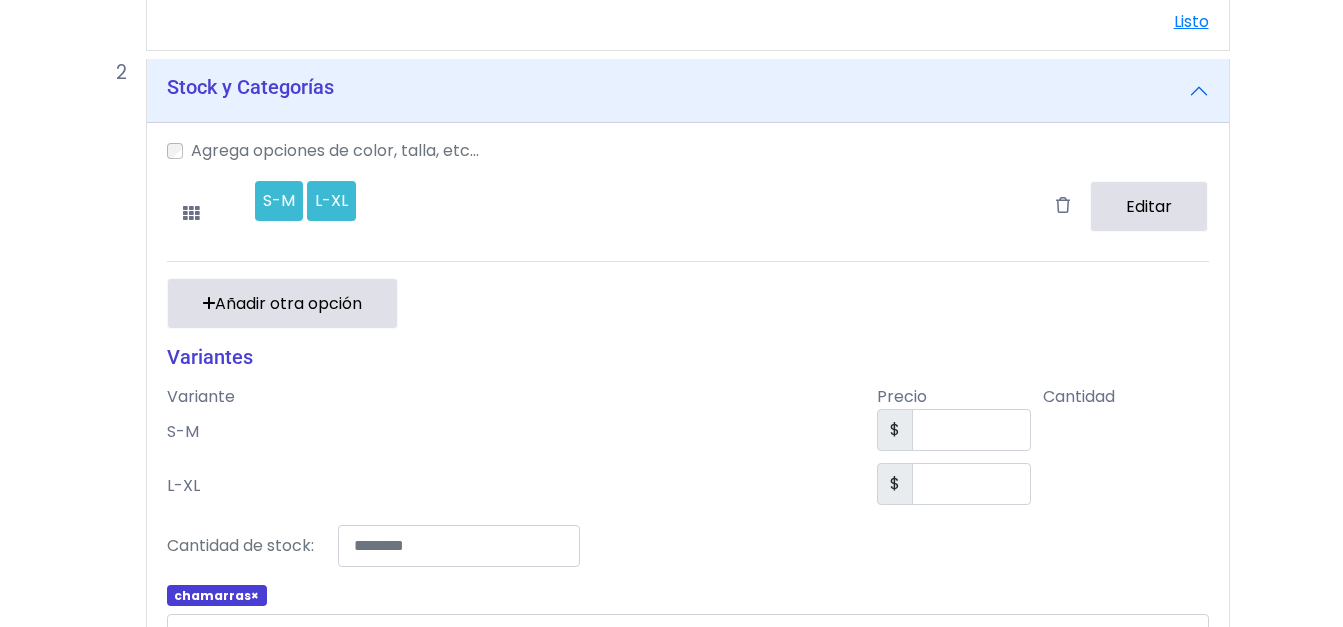 click on "Editar" at bounding box center [1149, 206] 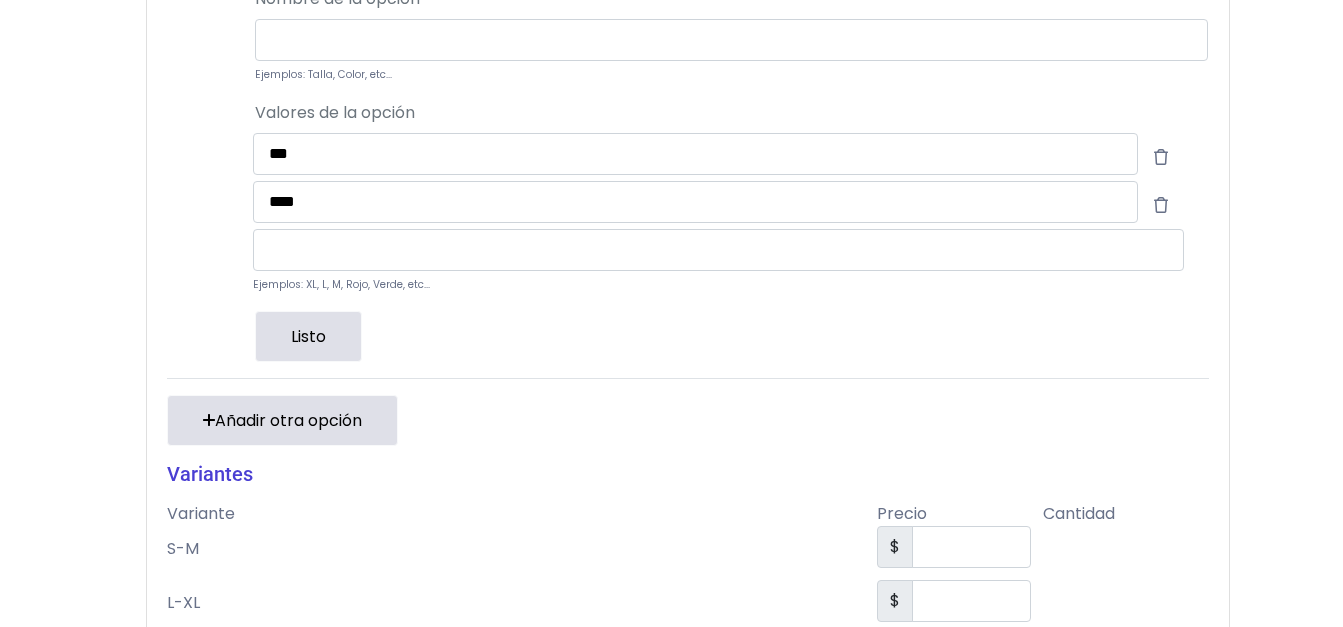 scroll, scrollTop: 1592, scrollLeft: 0, axis: vertical 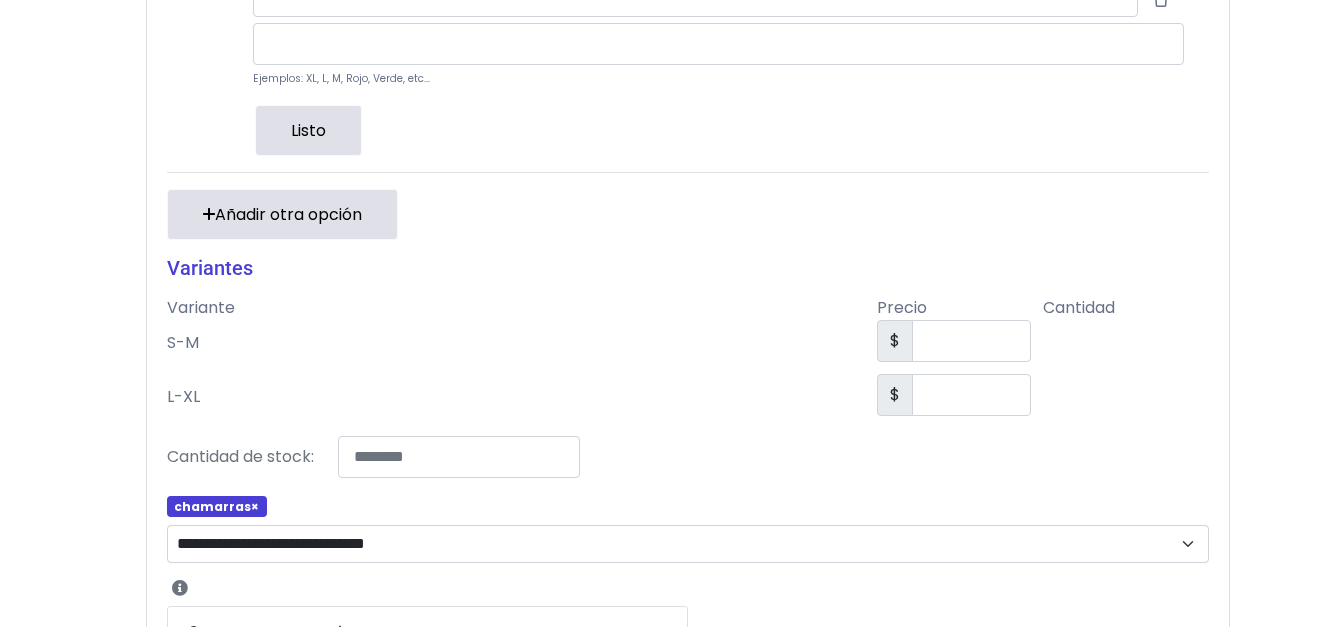 click on "Listo" at bounding box center [308, 130] 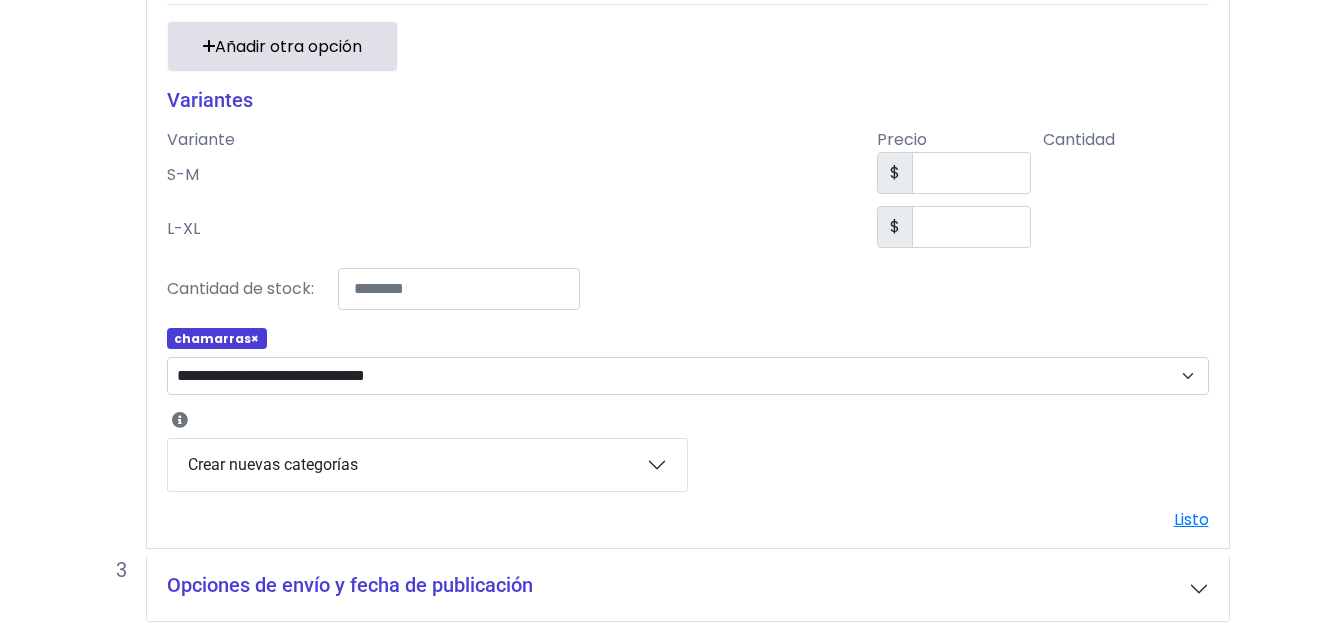 scroll, scrollTop: 1792, scrollLeft: 0, axis: vertical 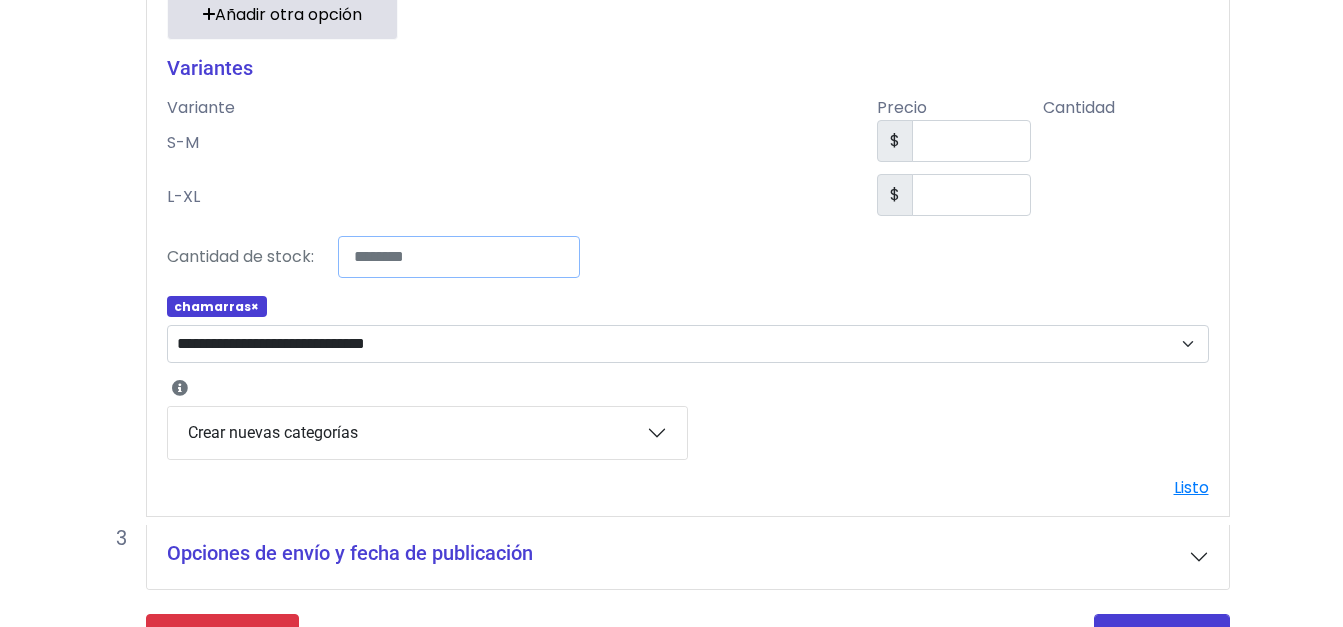 click on "*" at bounding box center [459, 257] 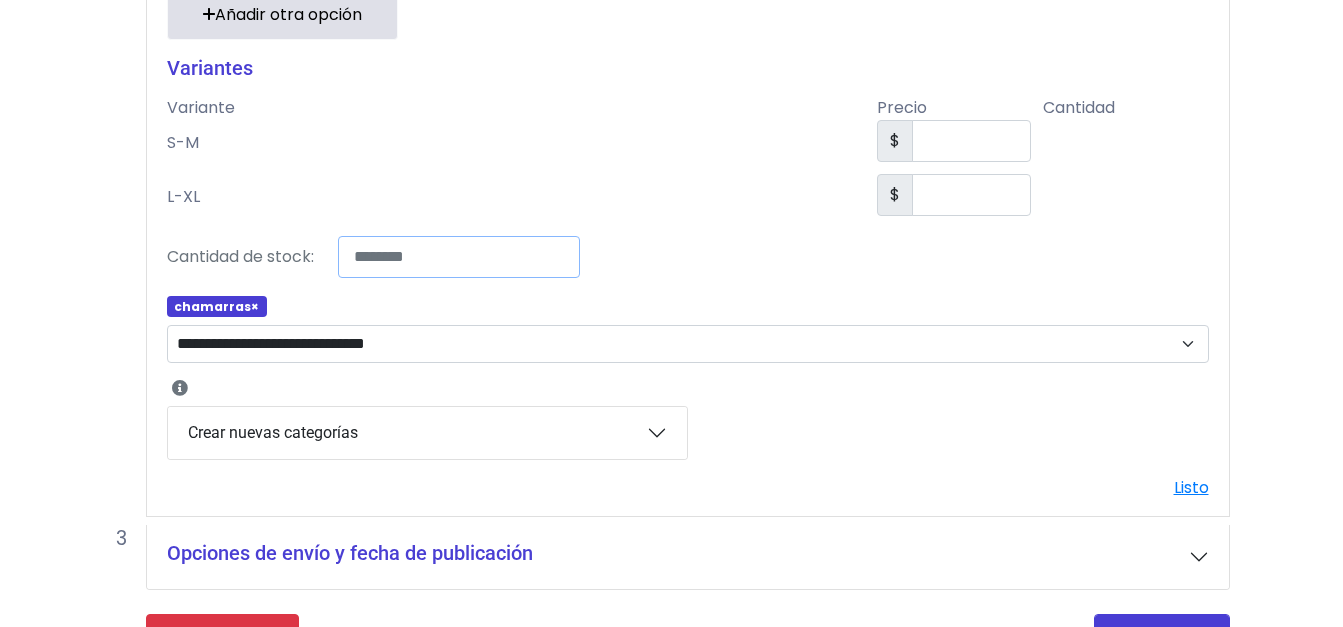 scroll, scrollTop: 1847, scrollLeft: 0, axis: vertical 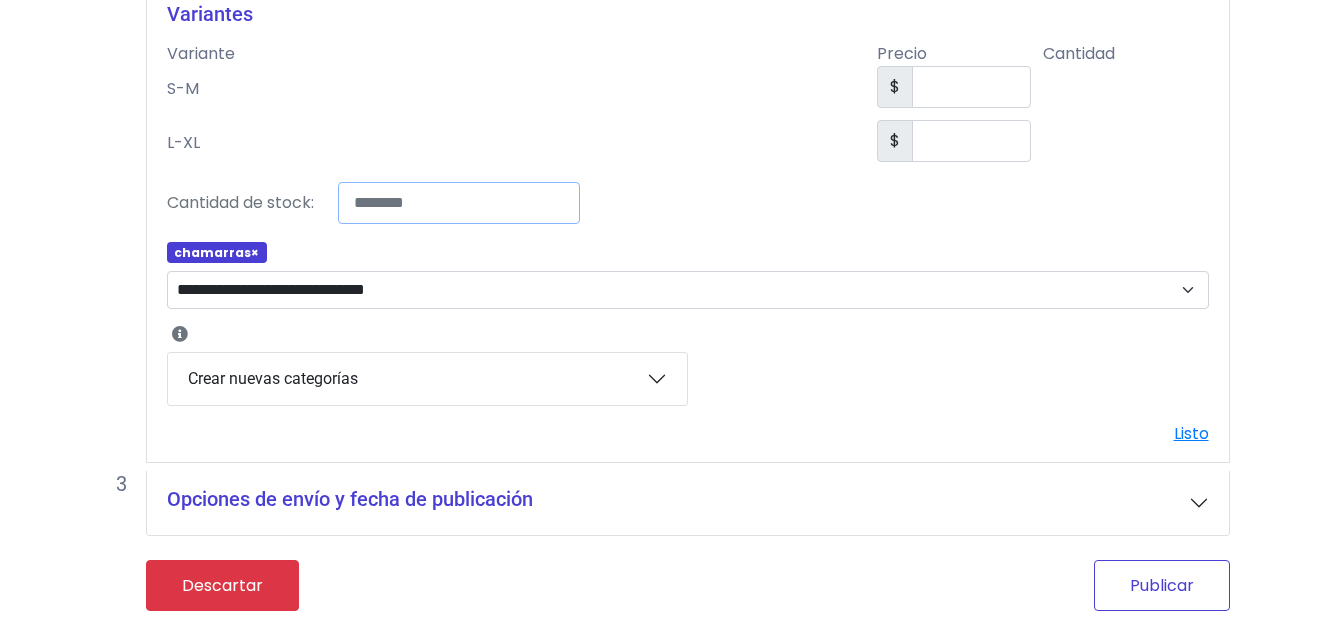 type on "*" 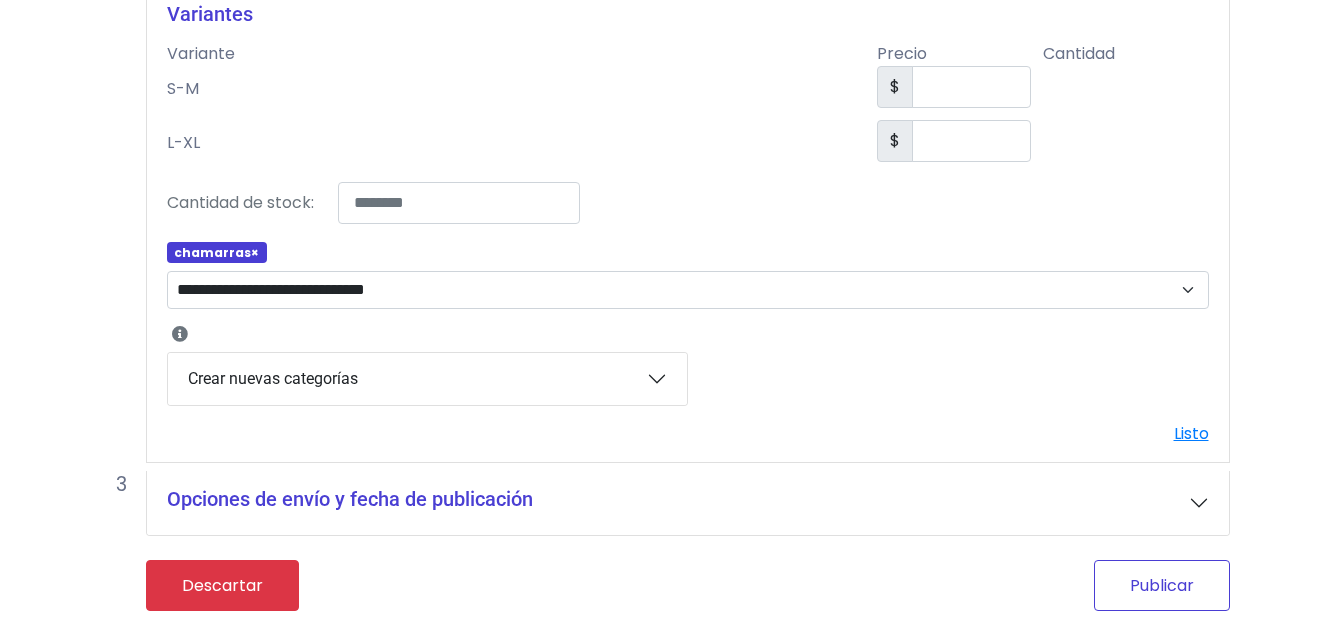 click on "Publicar" at bounding box center [1162, 585] 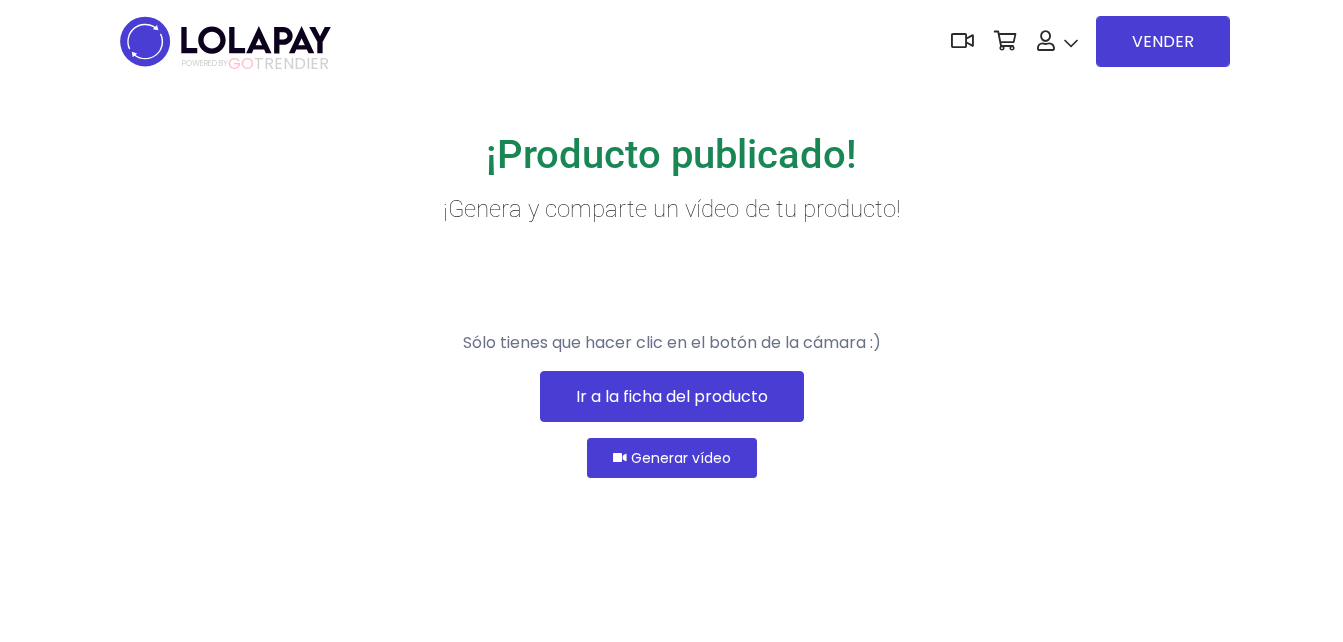 scroll, scrollTop: 0, scrollLeft: 0, axis: both 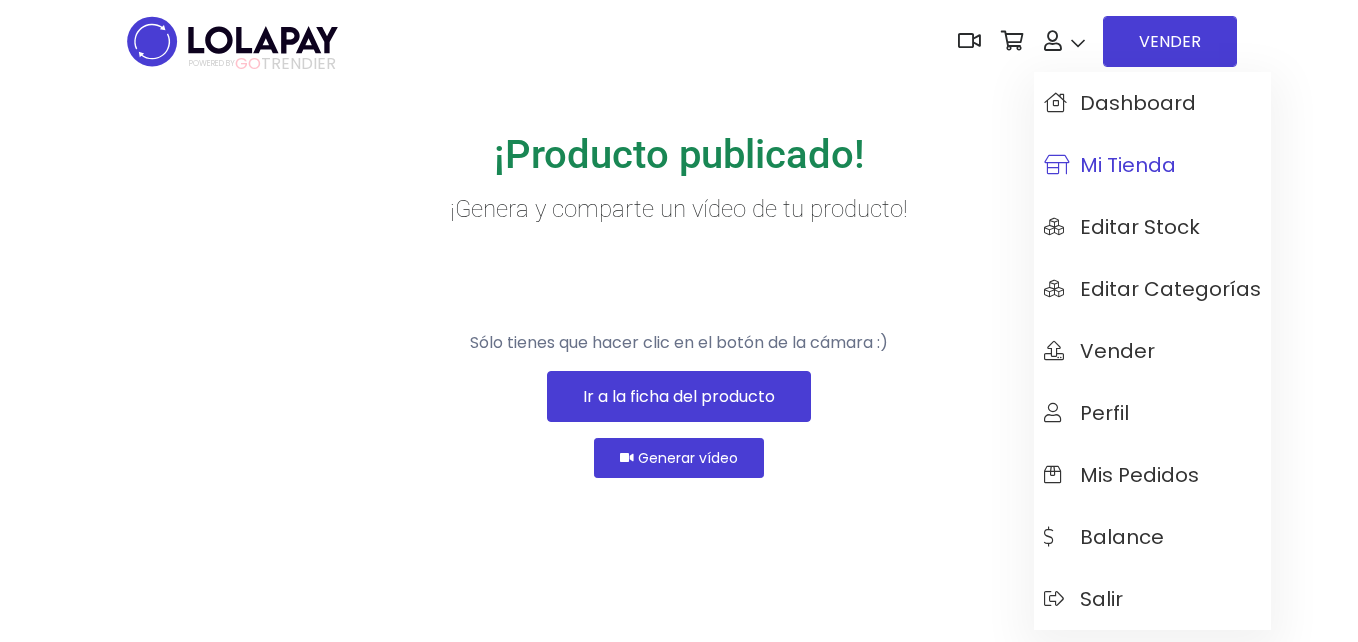 click on "Mi tienda" at bounding box center (1110, 165) 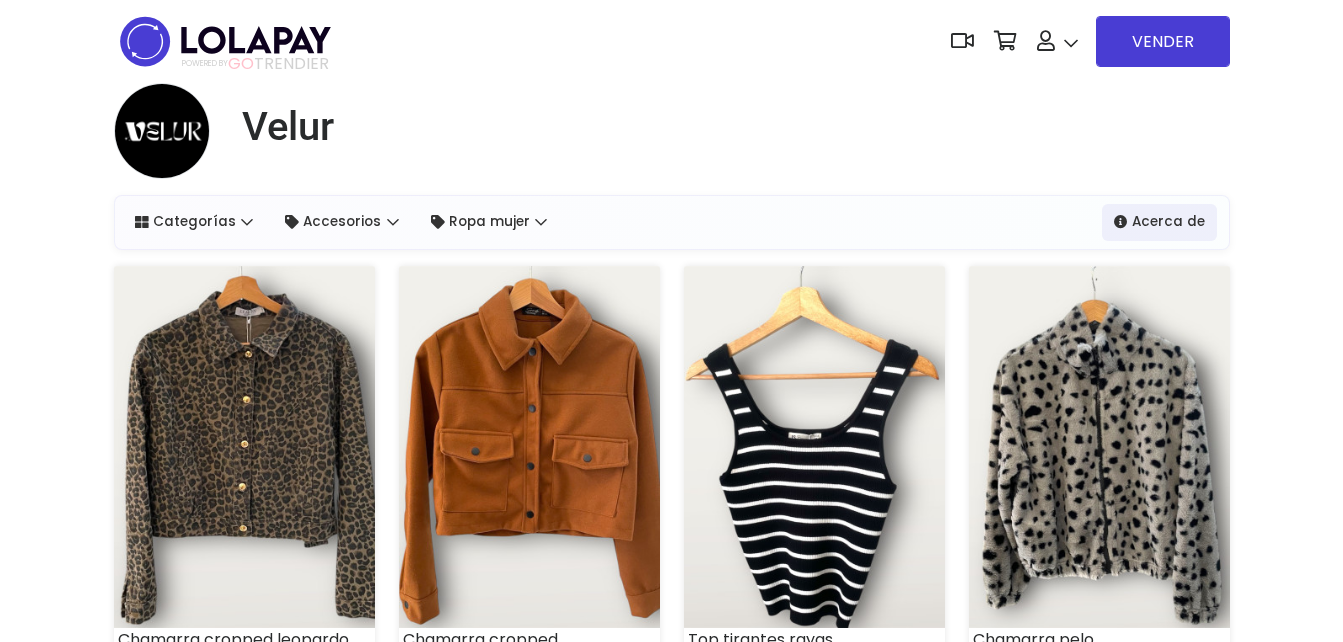 scroll, scrollTop: 300, scrollLeft: 0, axis: vertical 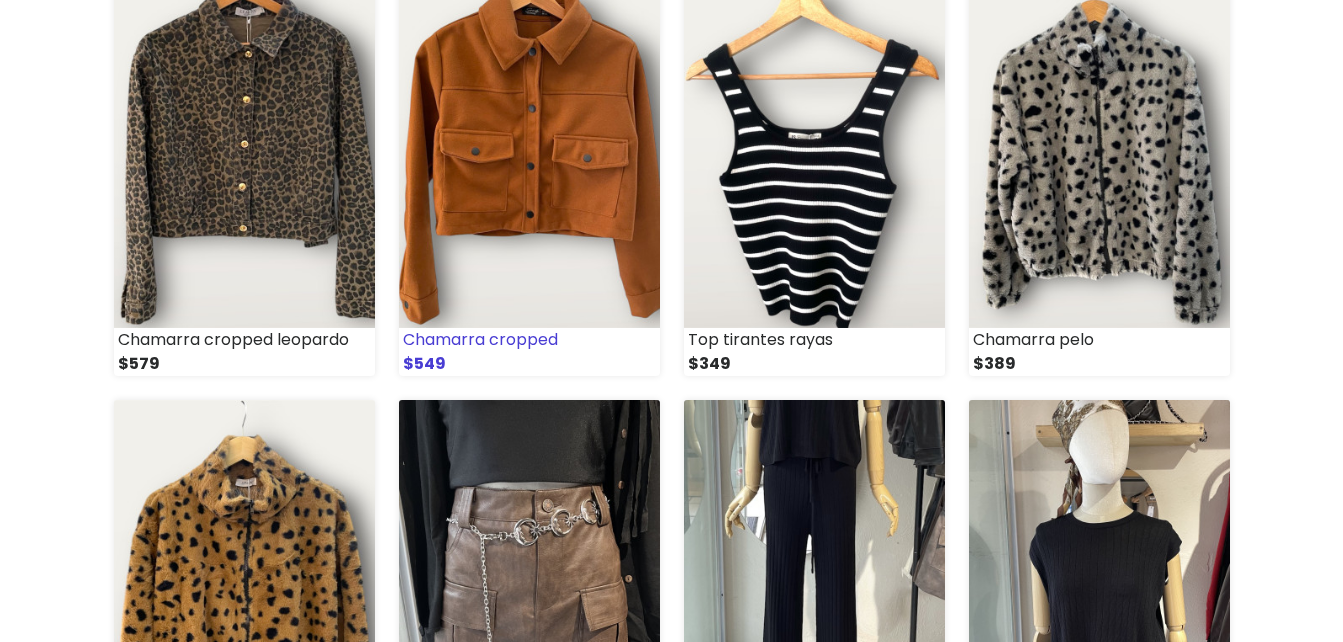 click at bounding box center (529, 147) 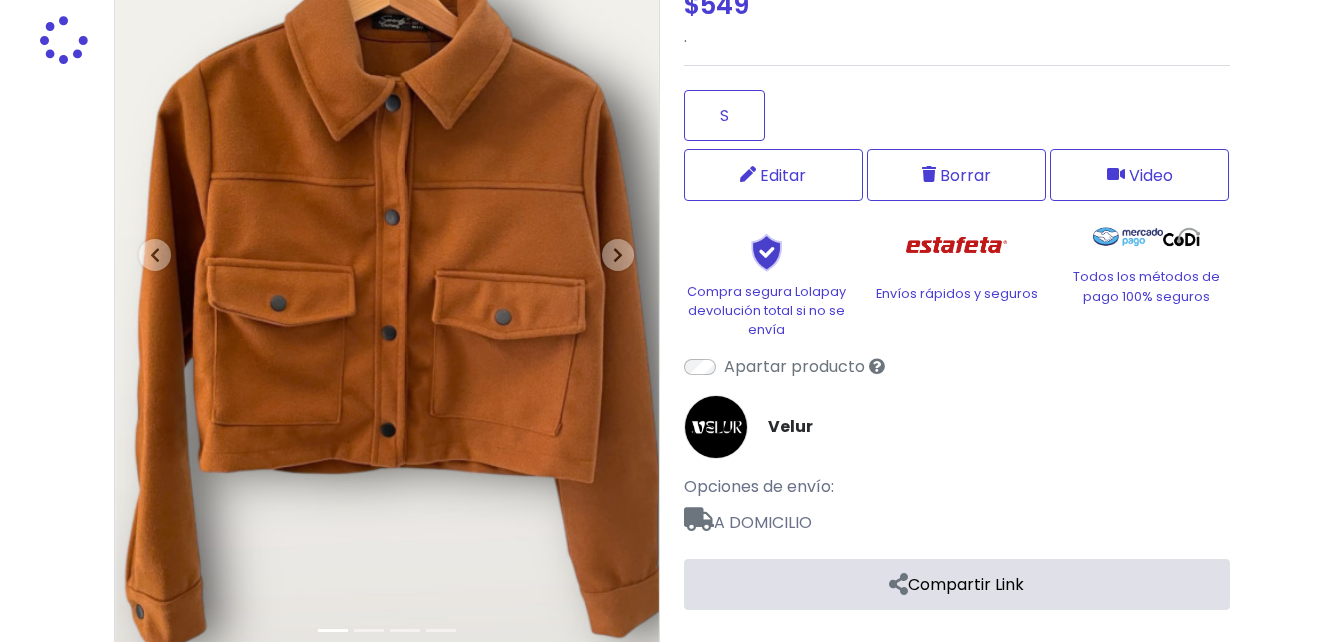 scroll, scrollTop: 300, scrollLeft: 0, axis: vertical 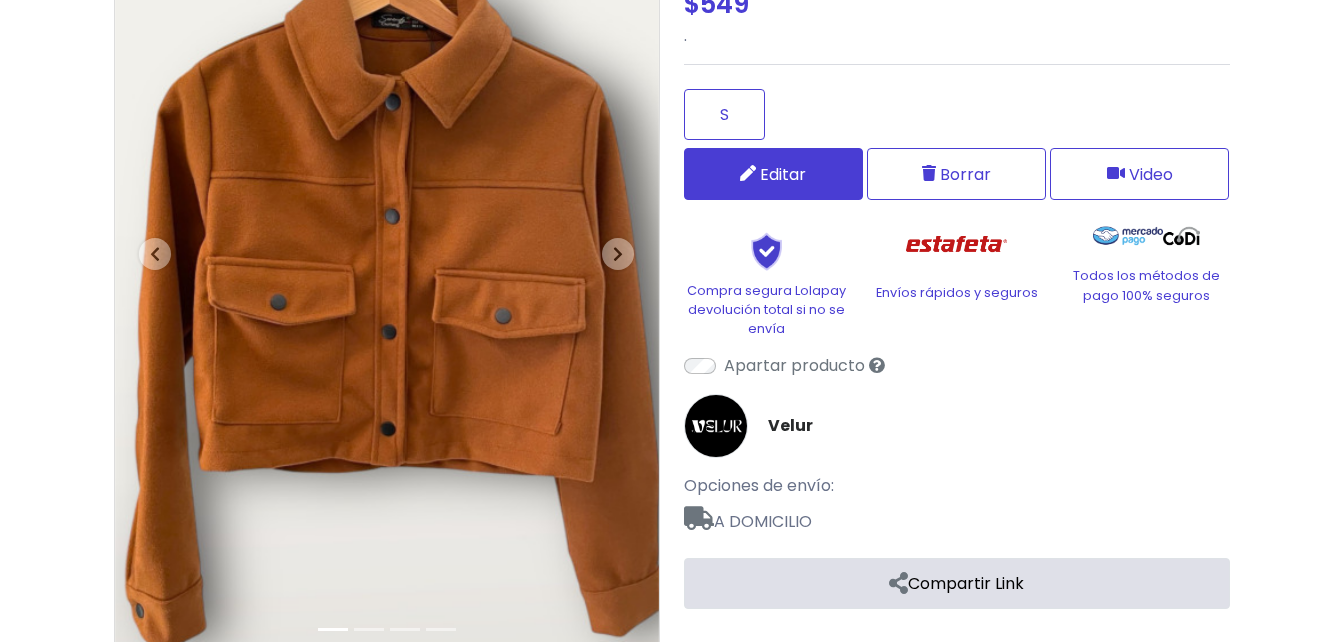 click on "Editar" at bounding box center (783, 174) 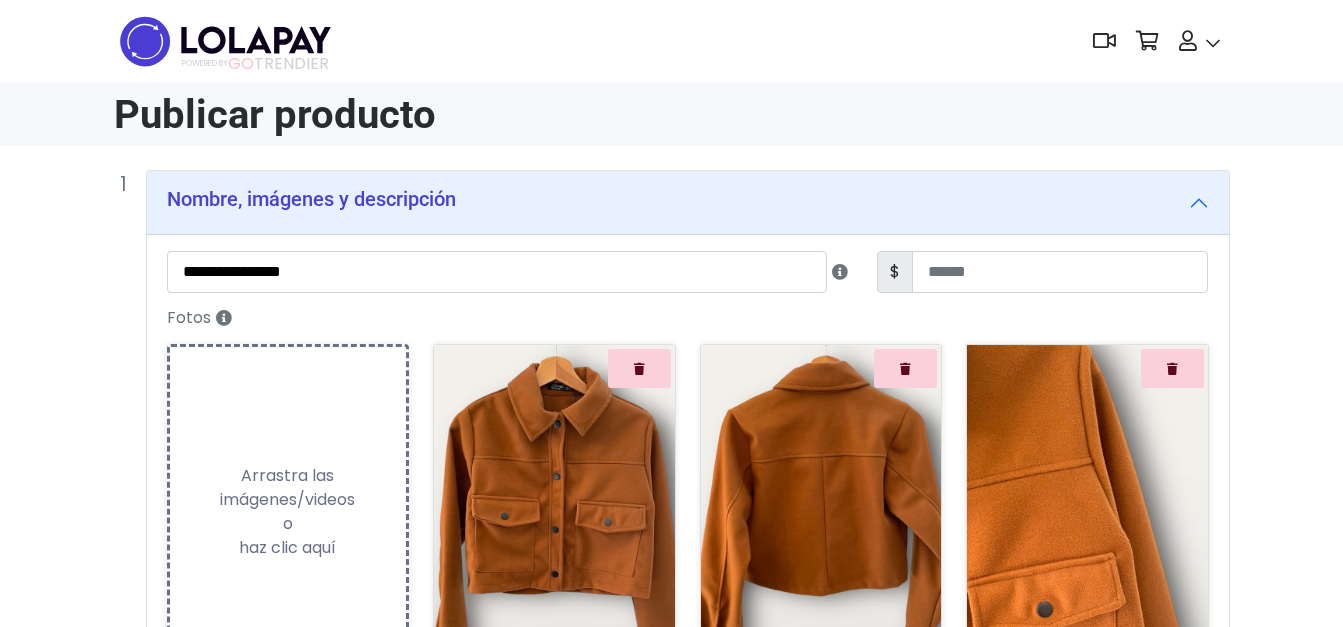 scroll, scrollTop: 0, scrollLeft: 0, axis: both 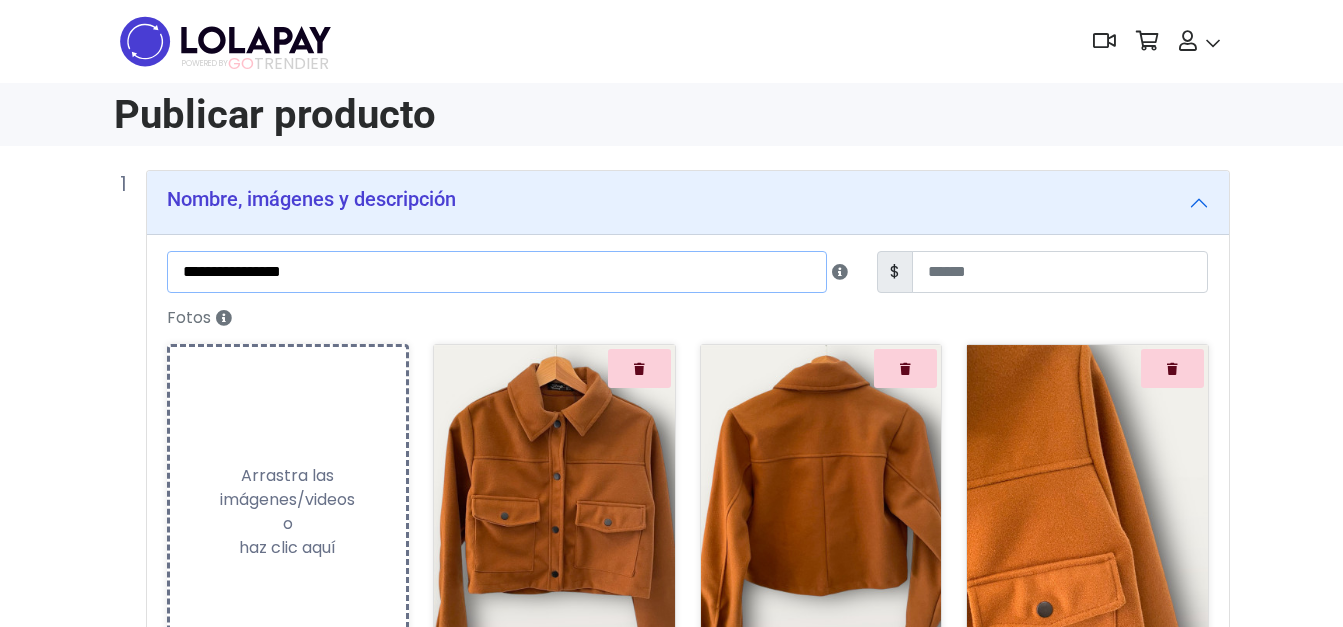 click on "**********" at bounding box center [497, 272] 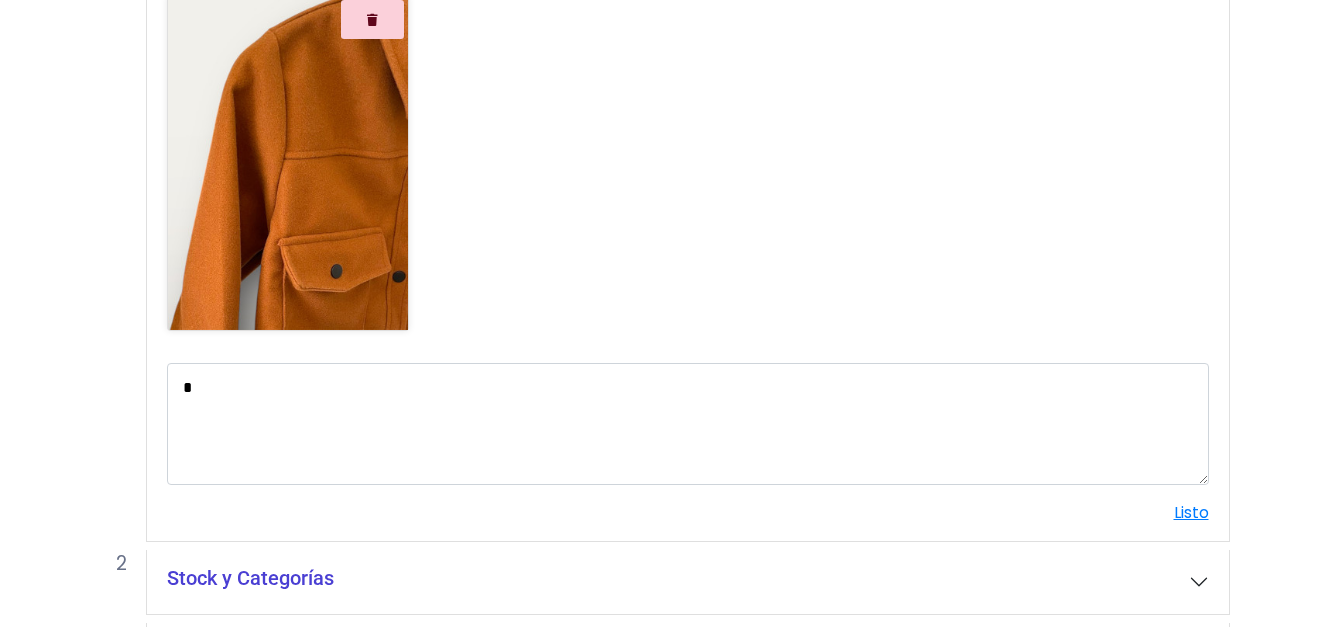 scroll, scrollTop: 854, scrollLeft: 0, axis: vertical 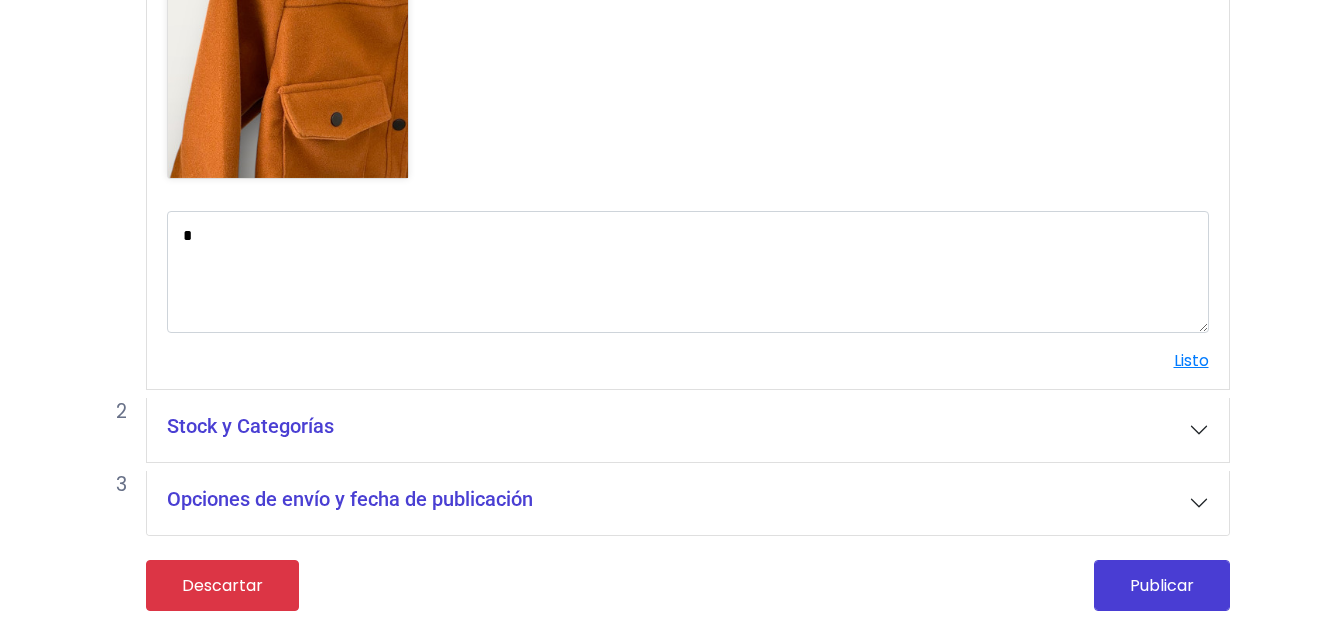 type on "**********" 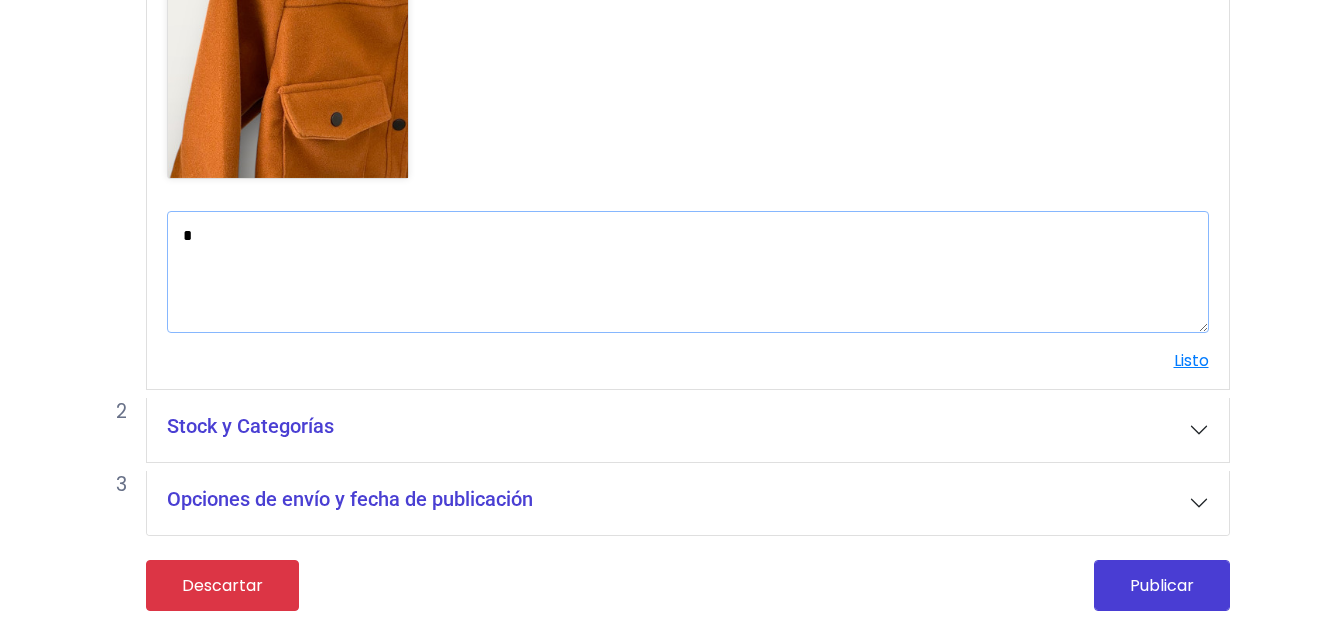 click on "*" at bounding box center [688, 272] 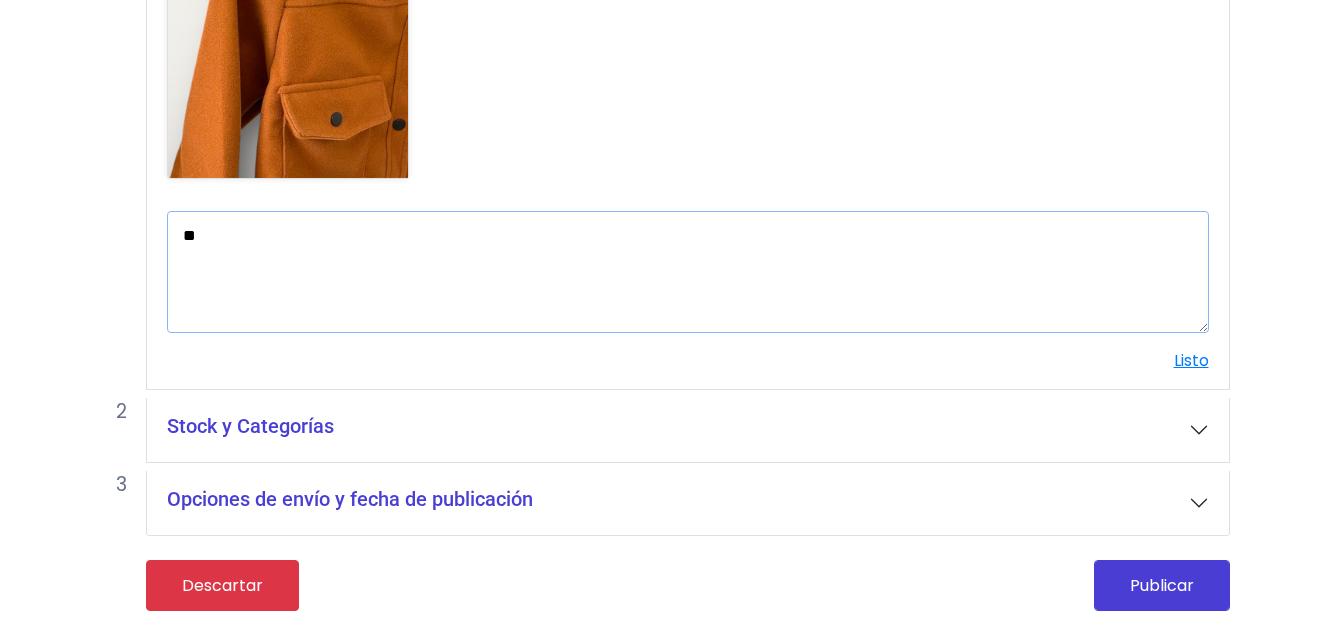 type on "*" 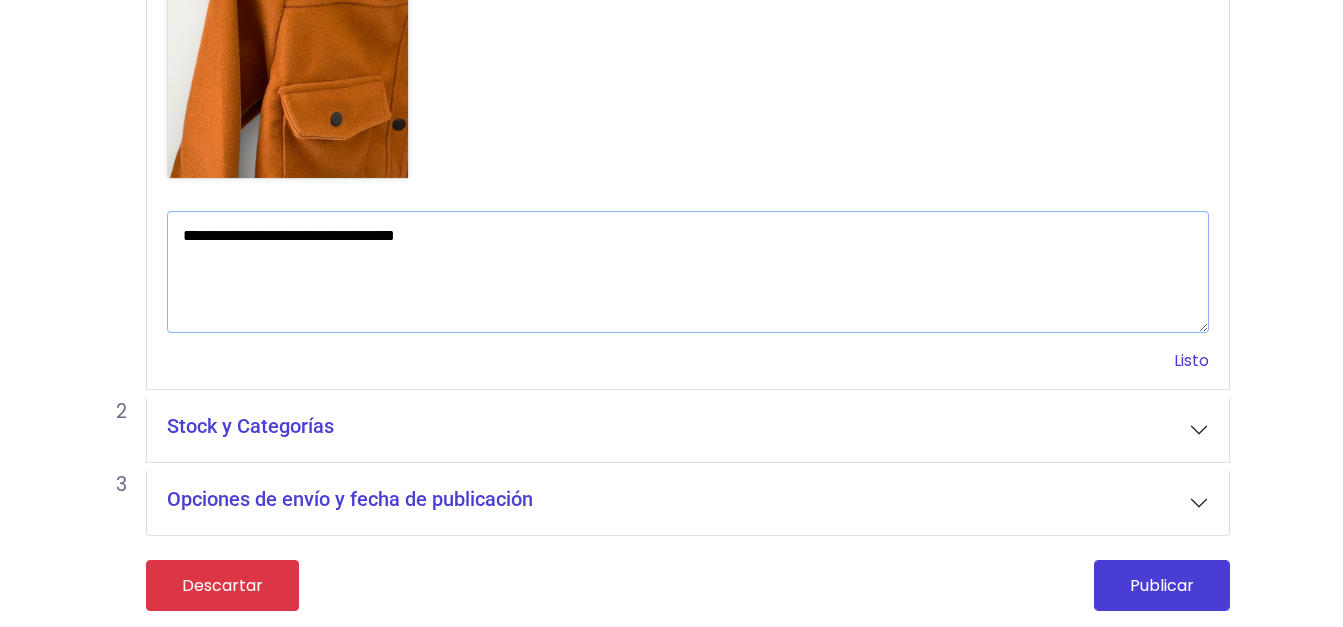 type on "**********" 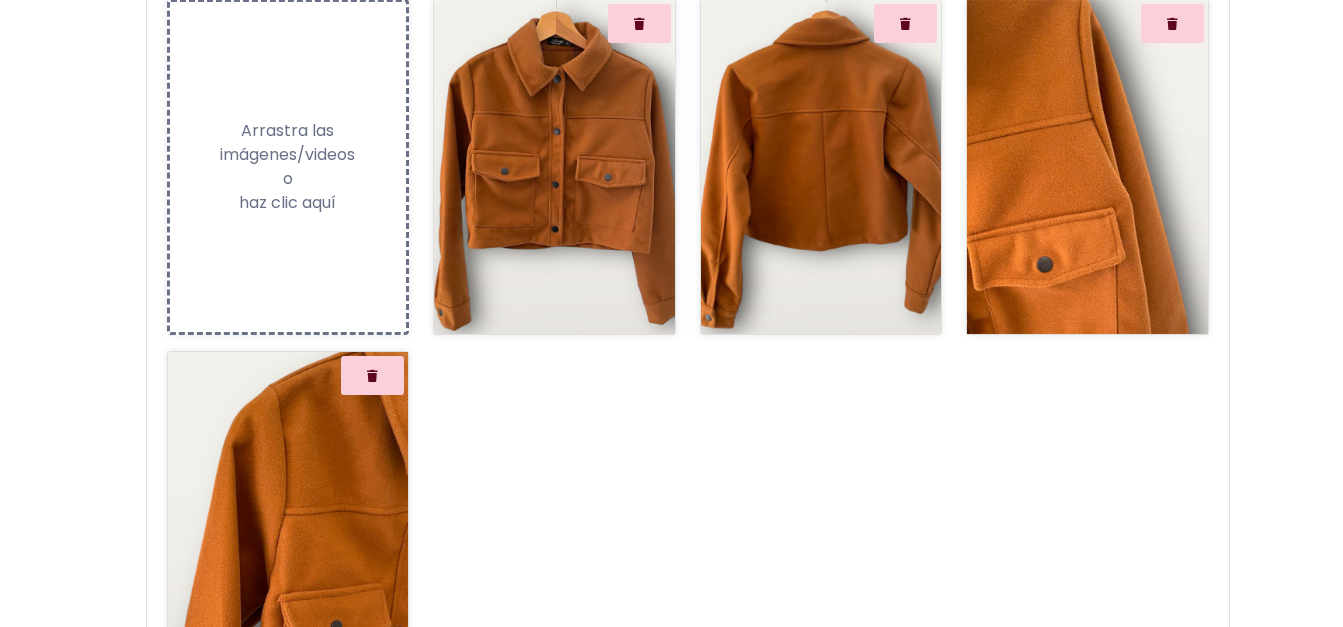 scroll, scrollTop: 0, scrollLeft: 0, axis: both 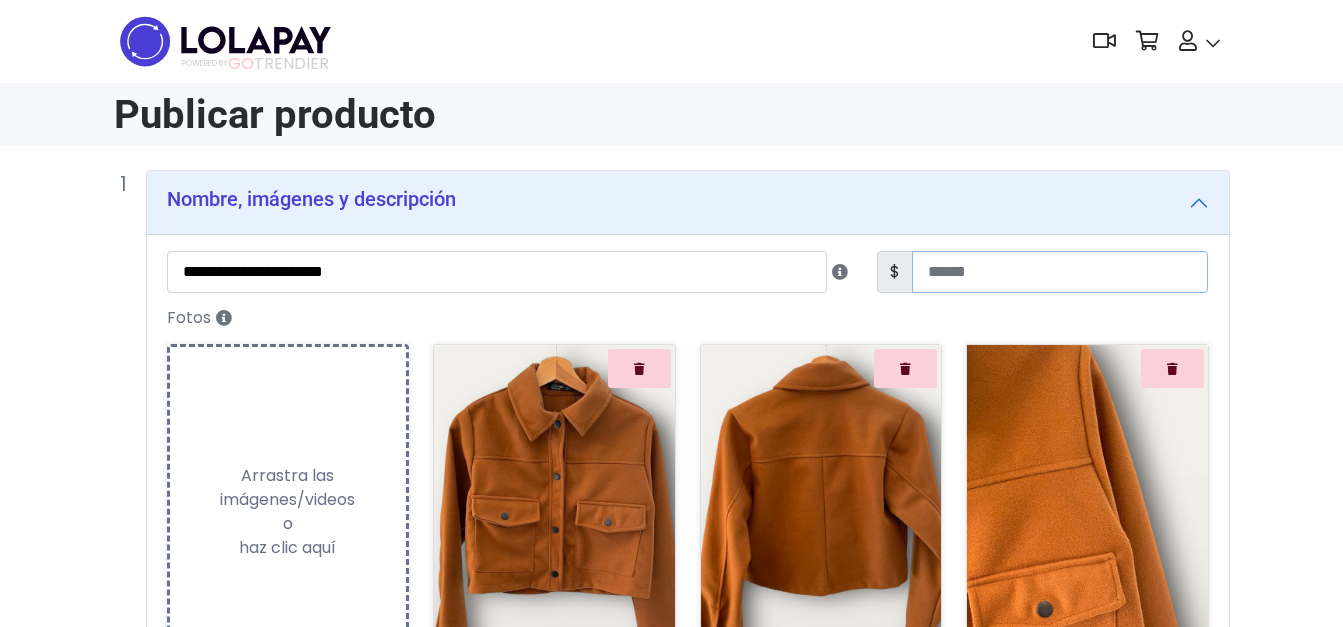 click on "***" at bounding box center [1060, 272] 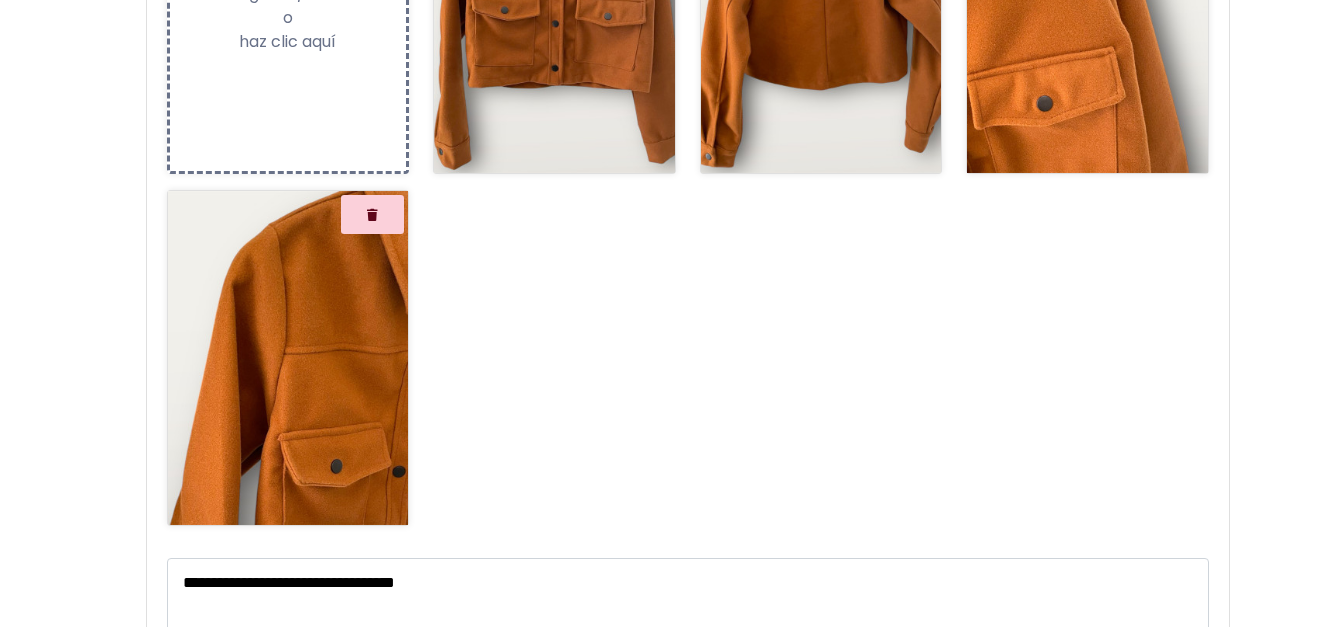 scroll, scrollTop: 854, scrollLeft: 0, axis: vertical 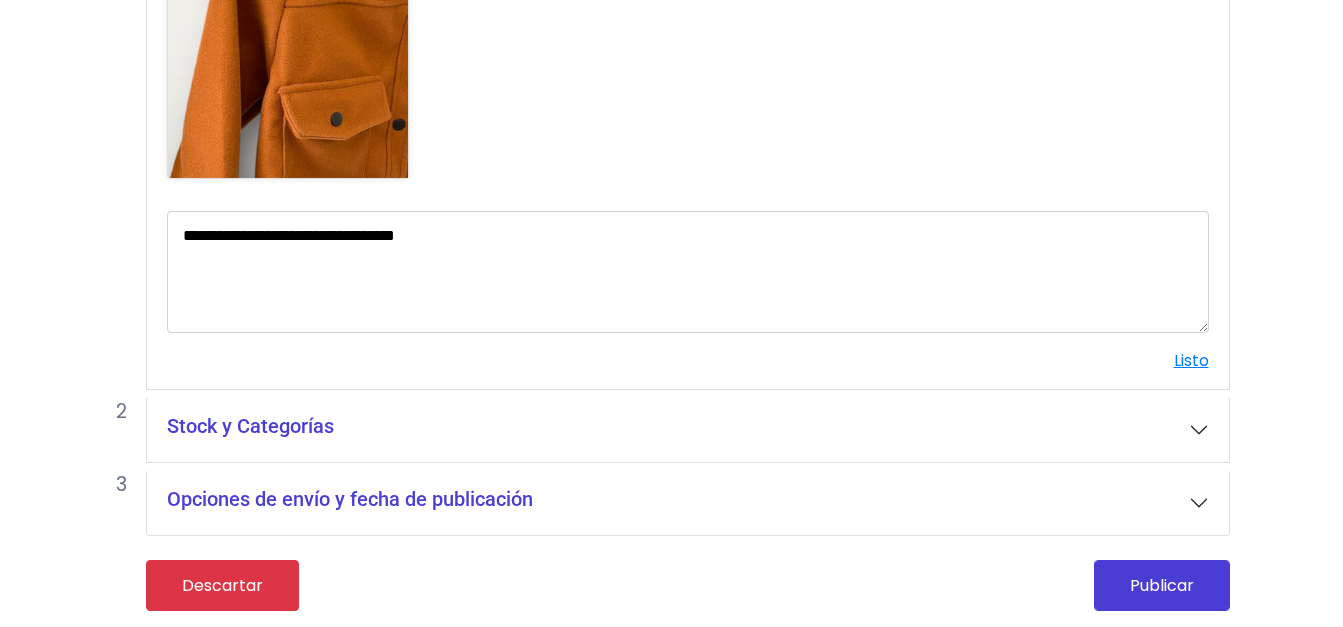 type on "***" 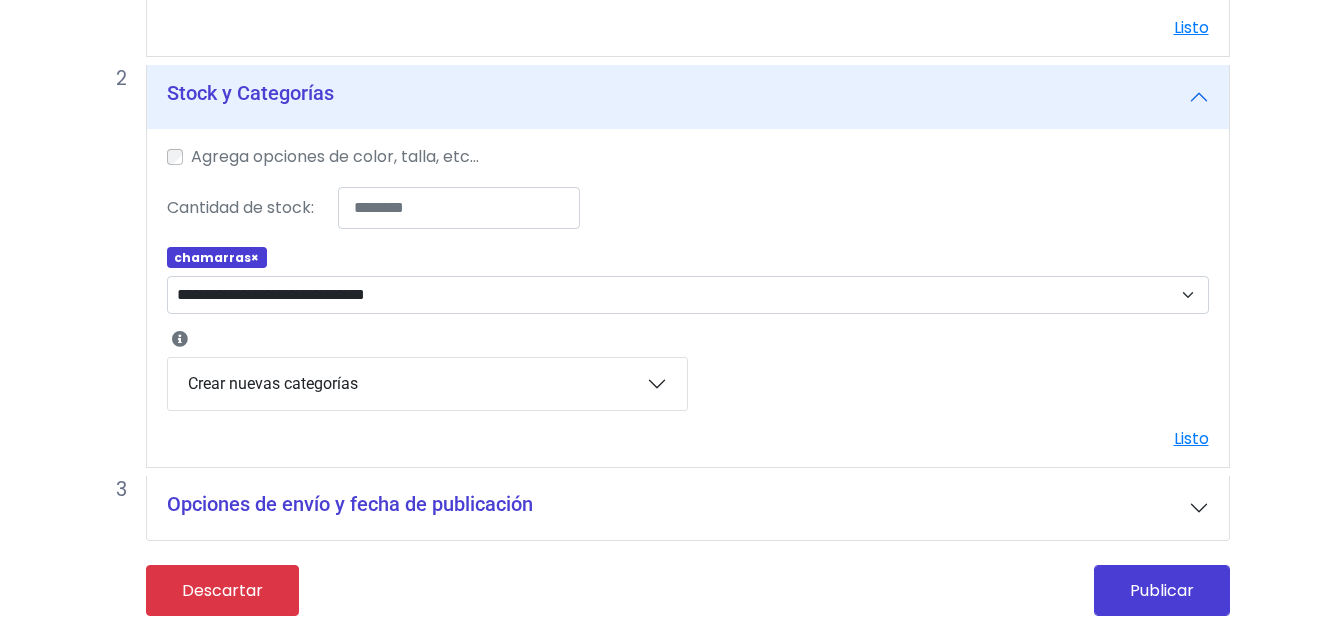 scroll, scrollTop: 1192, scrollLeft: 0, axis: vertical 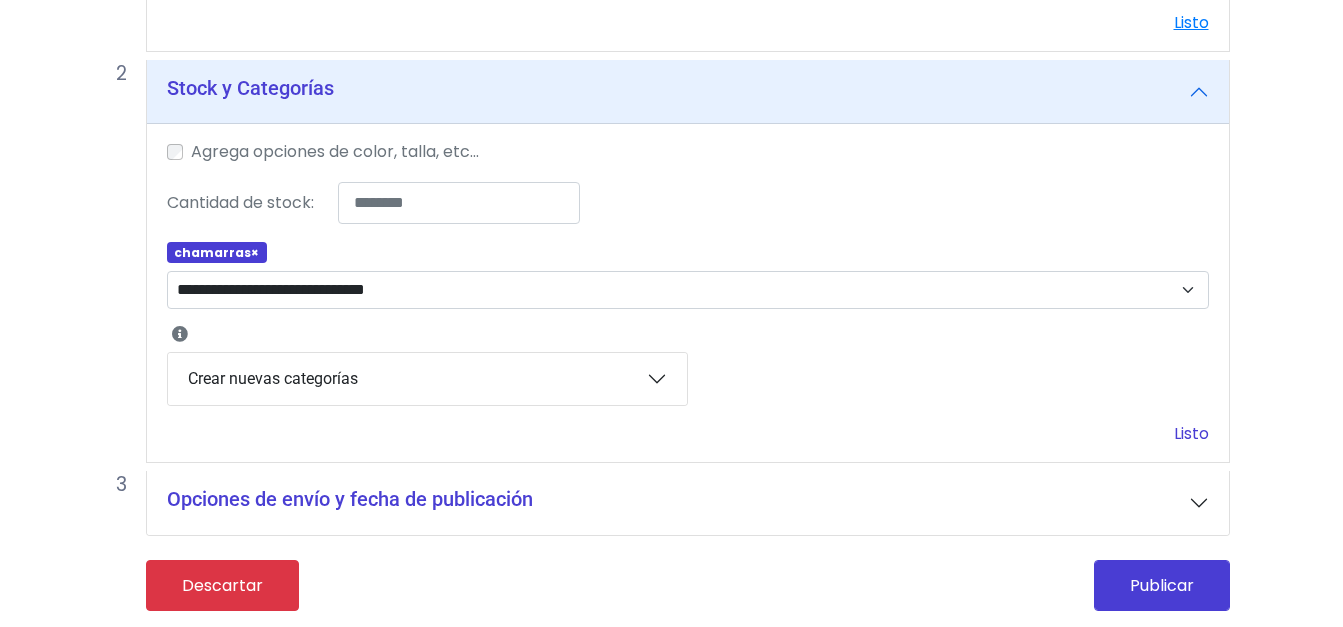click on "Listo" at bounding box center [1191, 433] 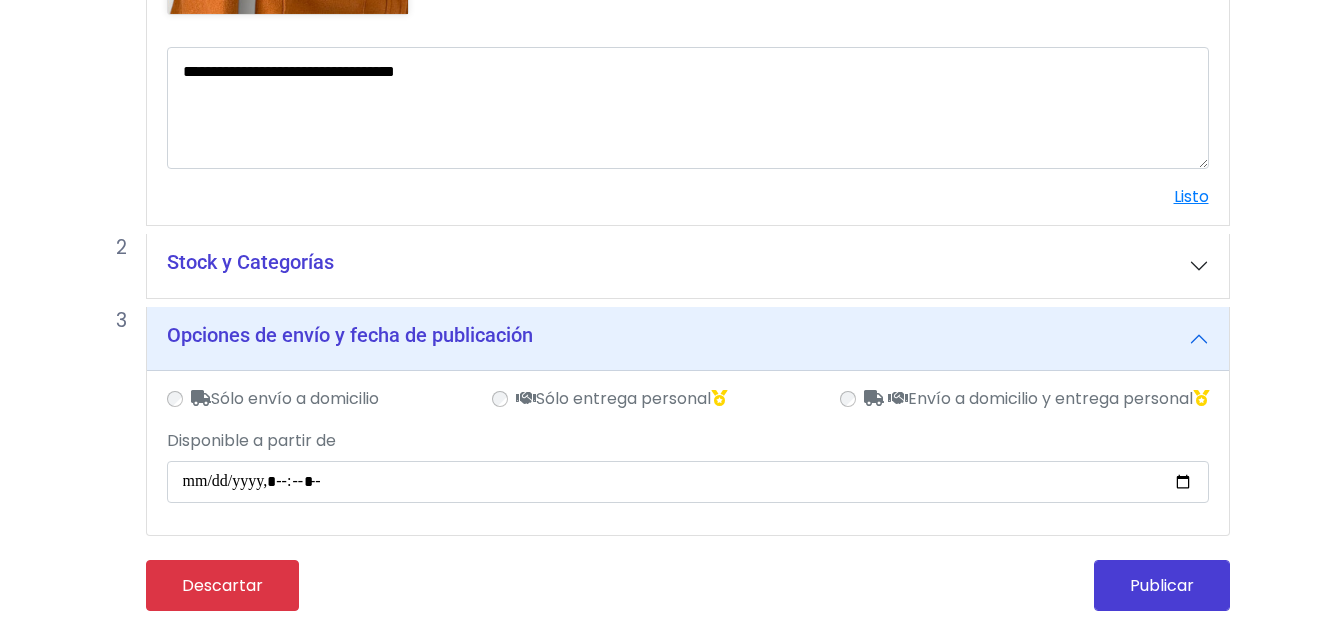 scroll, scrollTop: 1018, scrollLeft: 0, axis: vertical 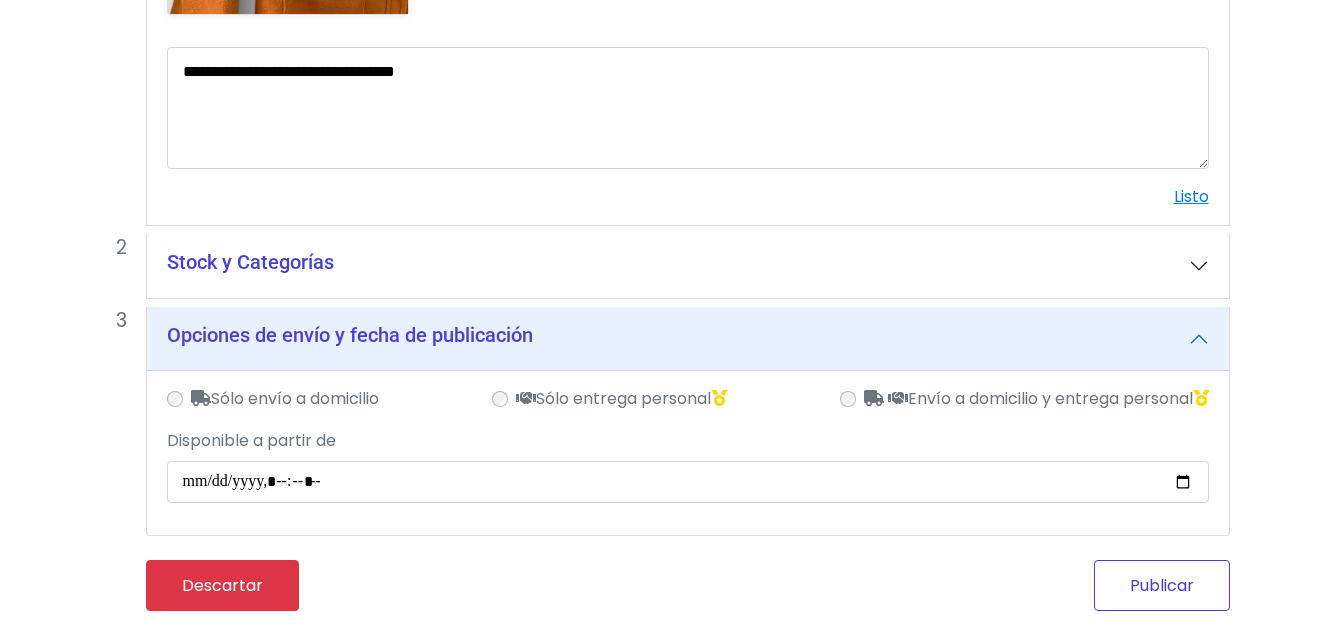 click on "Publicar" at bounding box center [1162, 585] 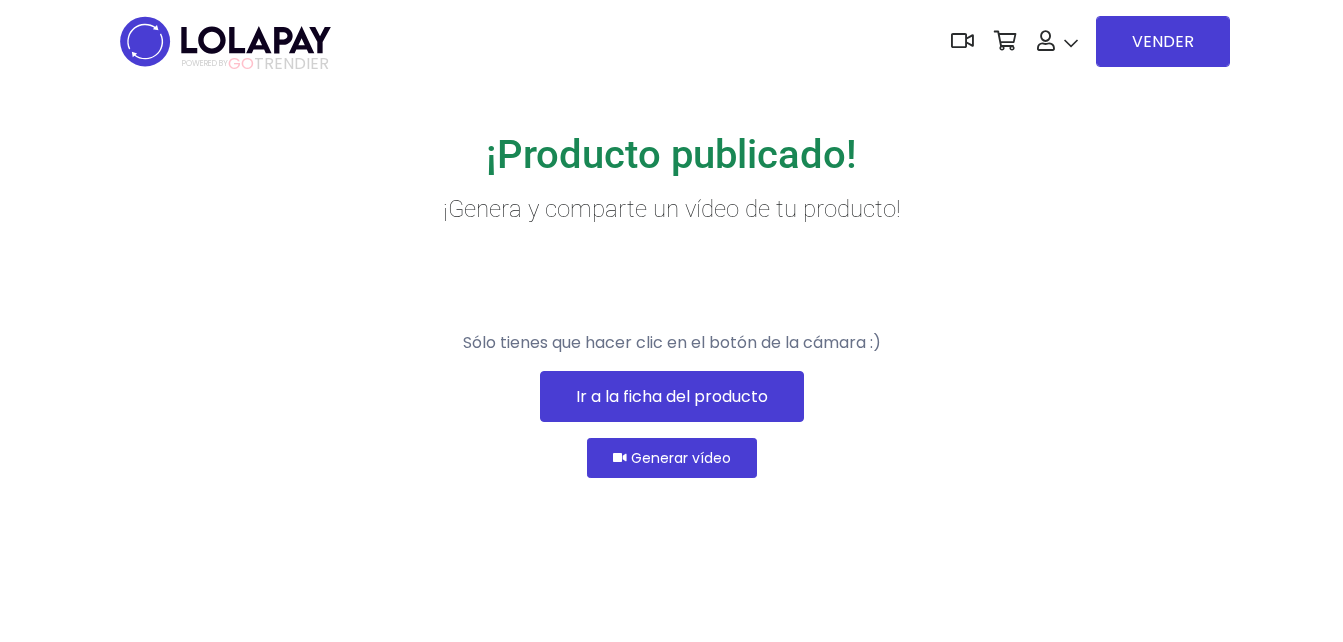 scroll, scrollTop: 0, scrollLeft: 0, axis: both 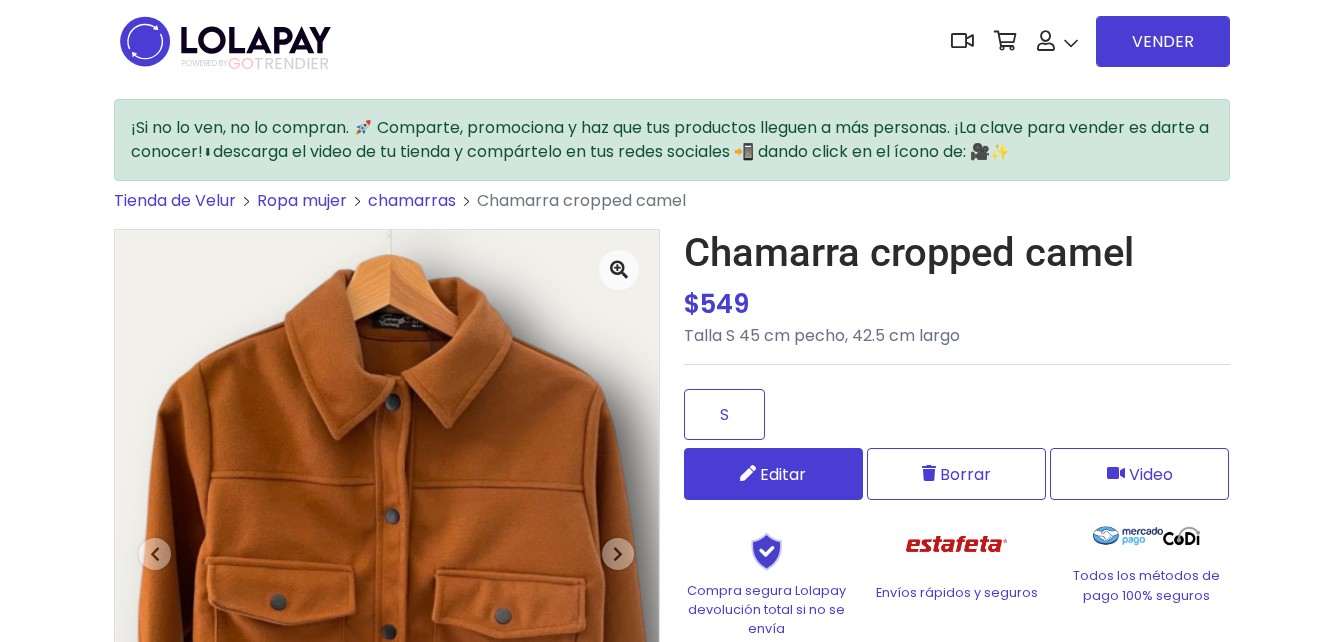 click on "Editar" at bounding box center (773, 474) 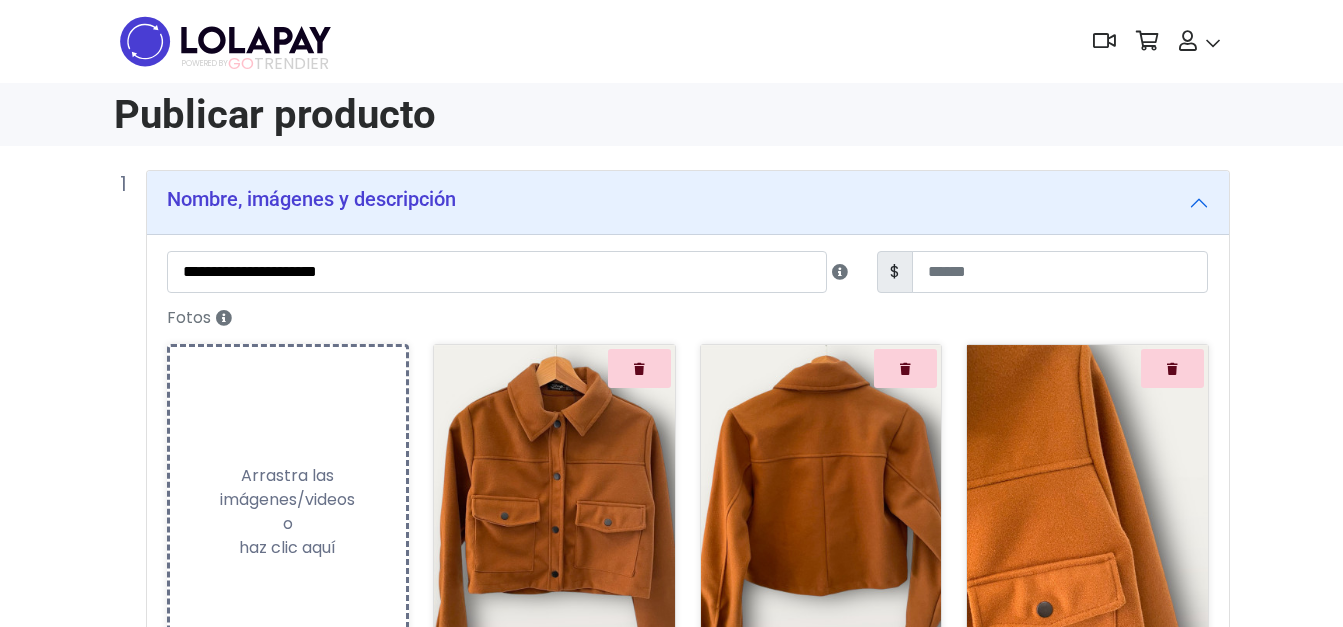 scroll, scrollTop: 0, scrollLeft: 0, axis: both 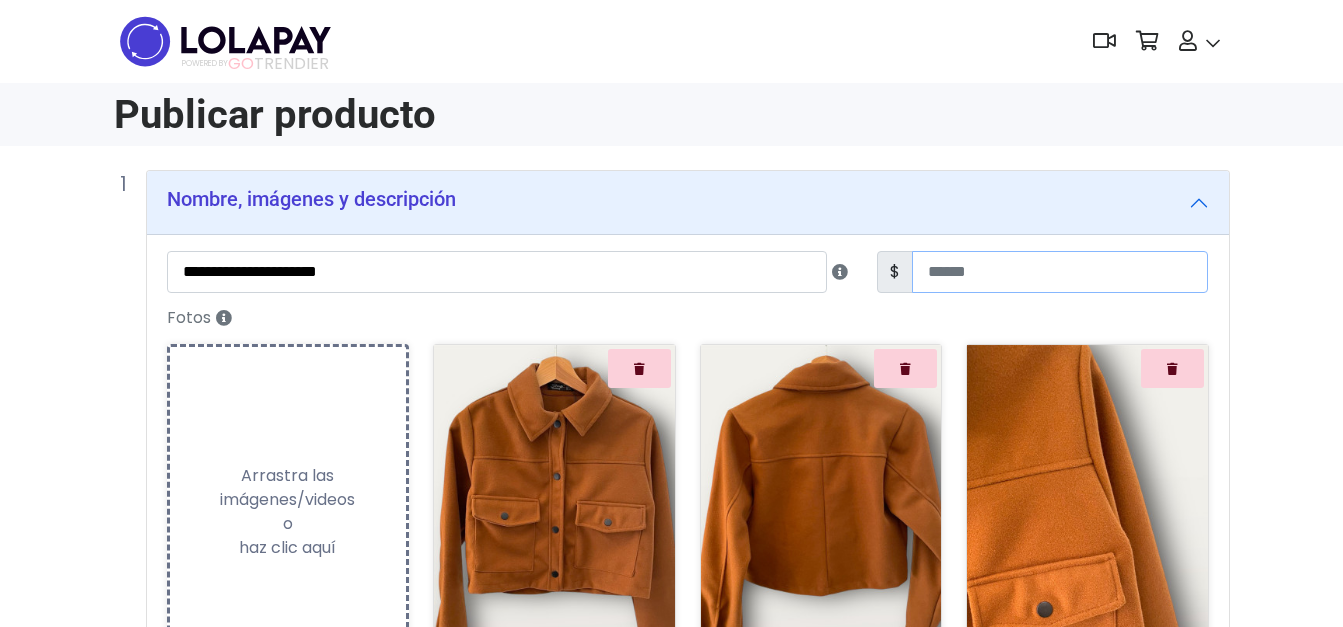 click on "***" at bounding box center [1060, 272] 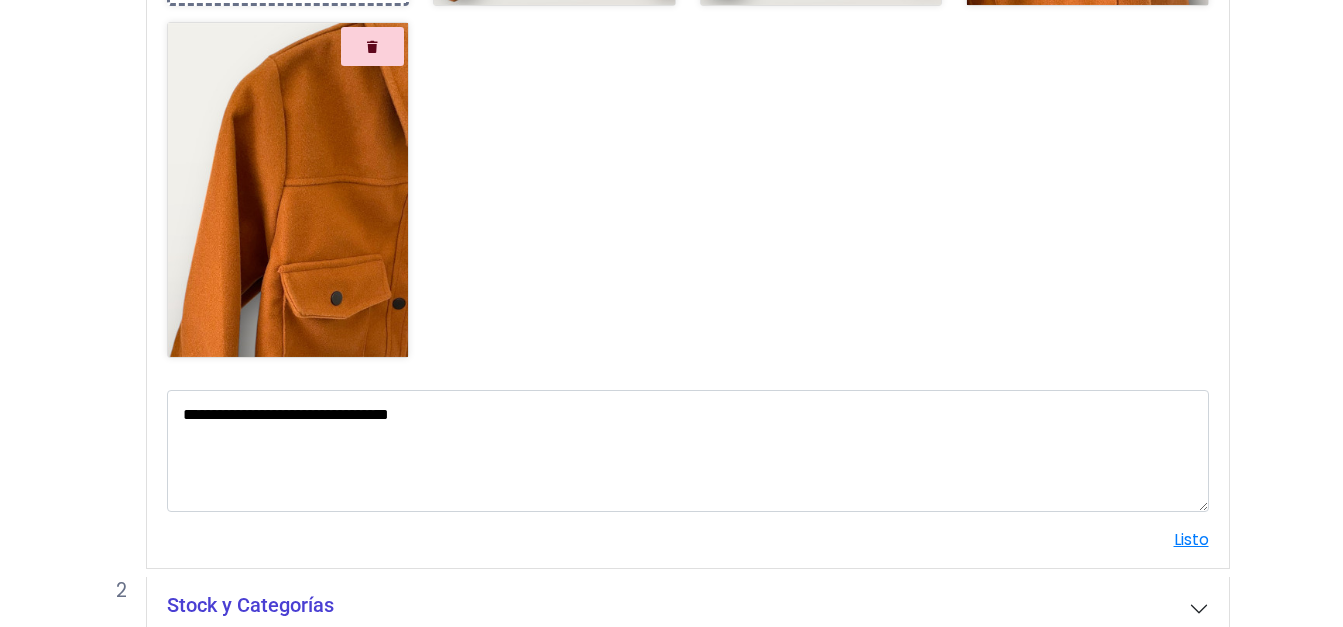 scroll, scrollTop: 800, scrollLeft: 0, axis: vertical 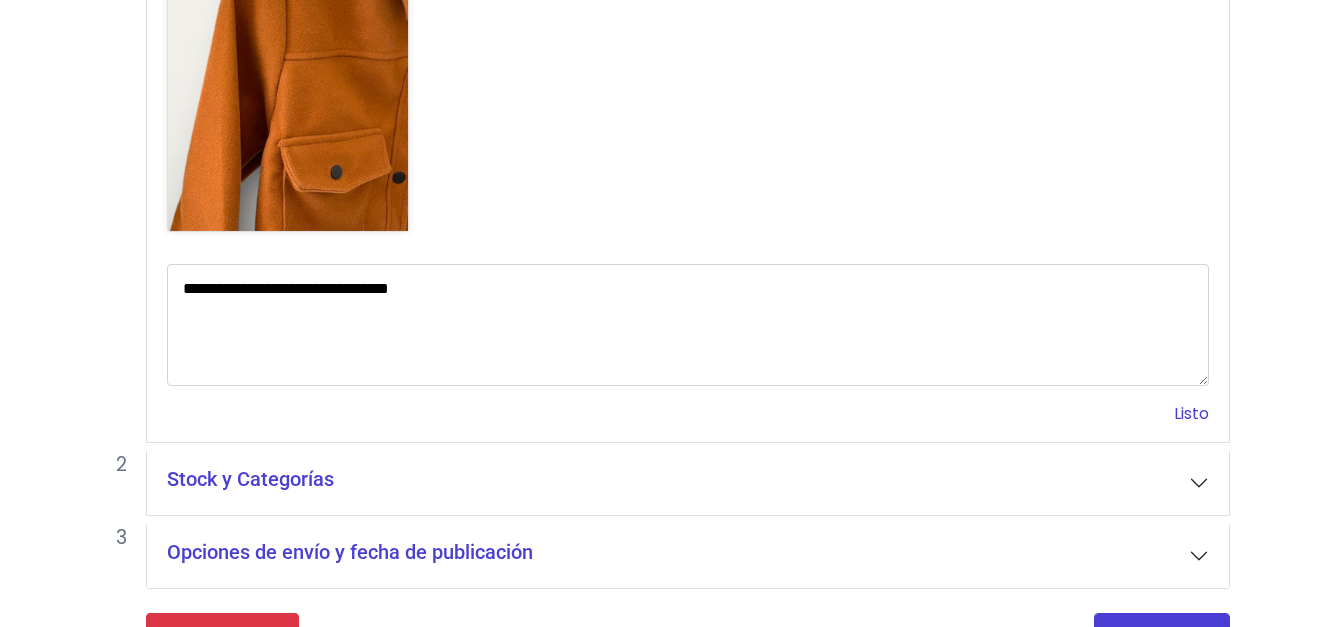 type on "***" 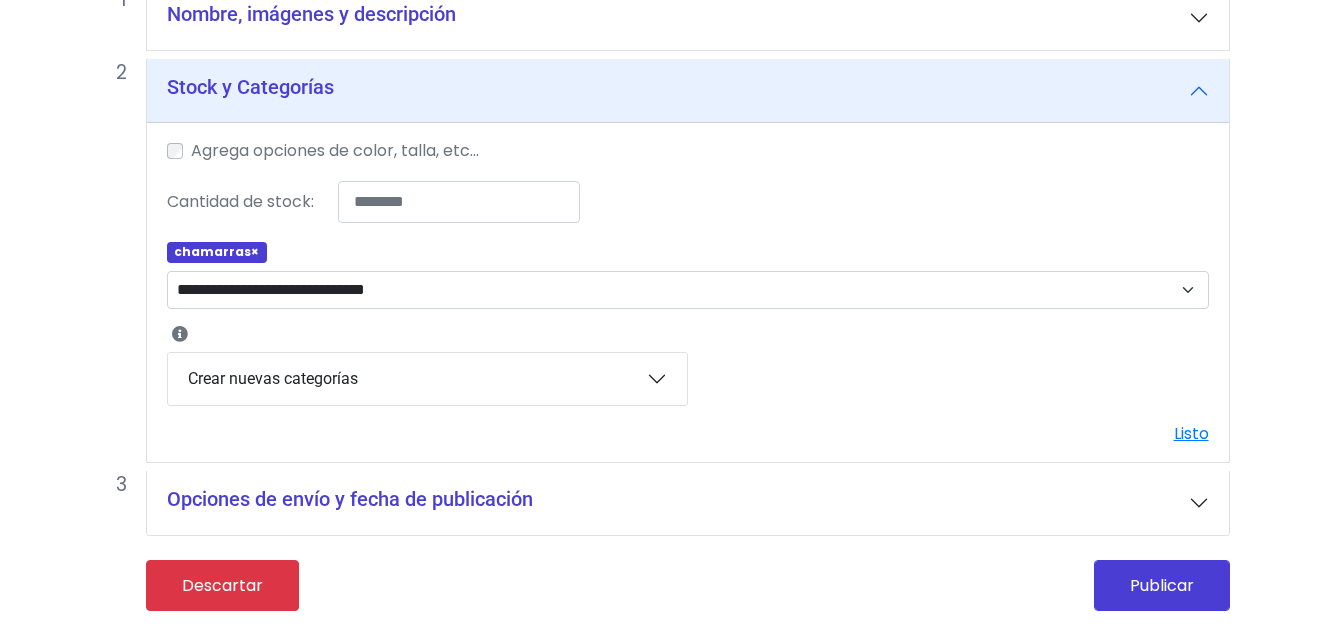 scroll, scrollTop: 0, scrollLeft: 0, axis: both 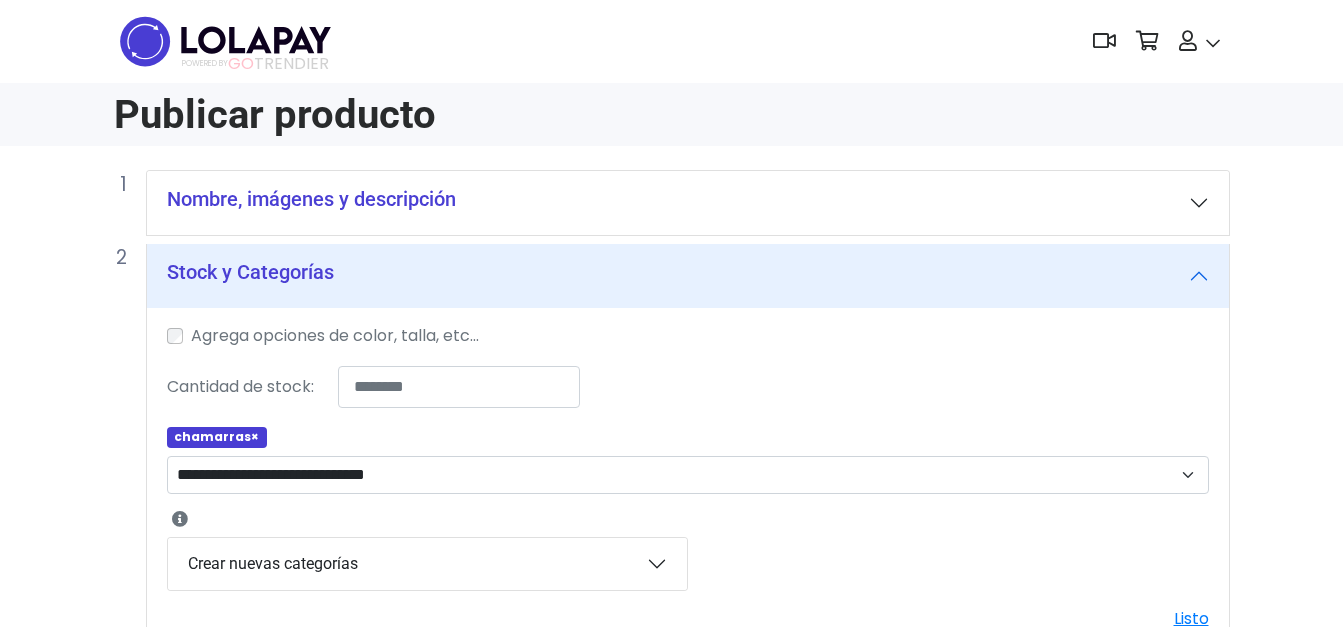click on "Stock y Categorías" at bounding box center [688, 276] 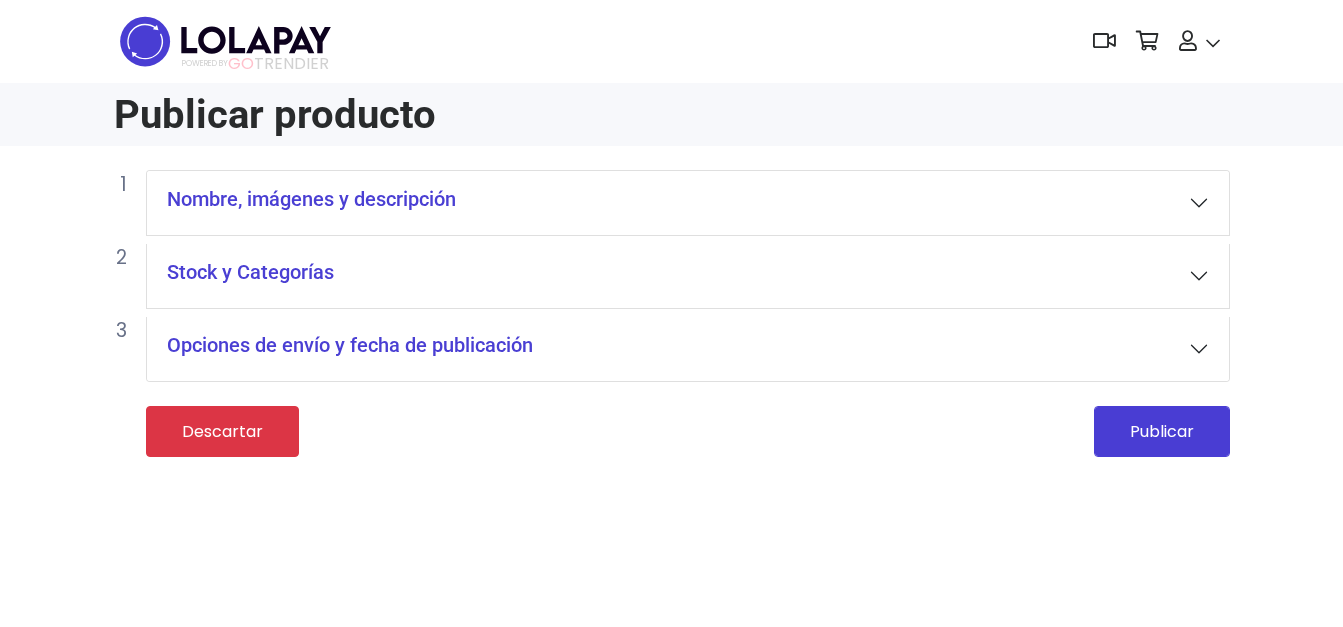 click on "Nombre, imágenes y descripción" at bounding box center (688, 203) 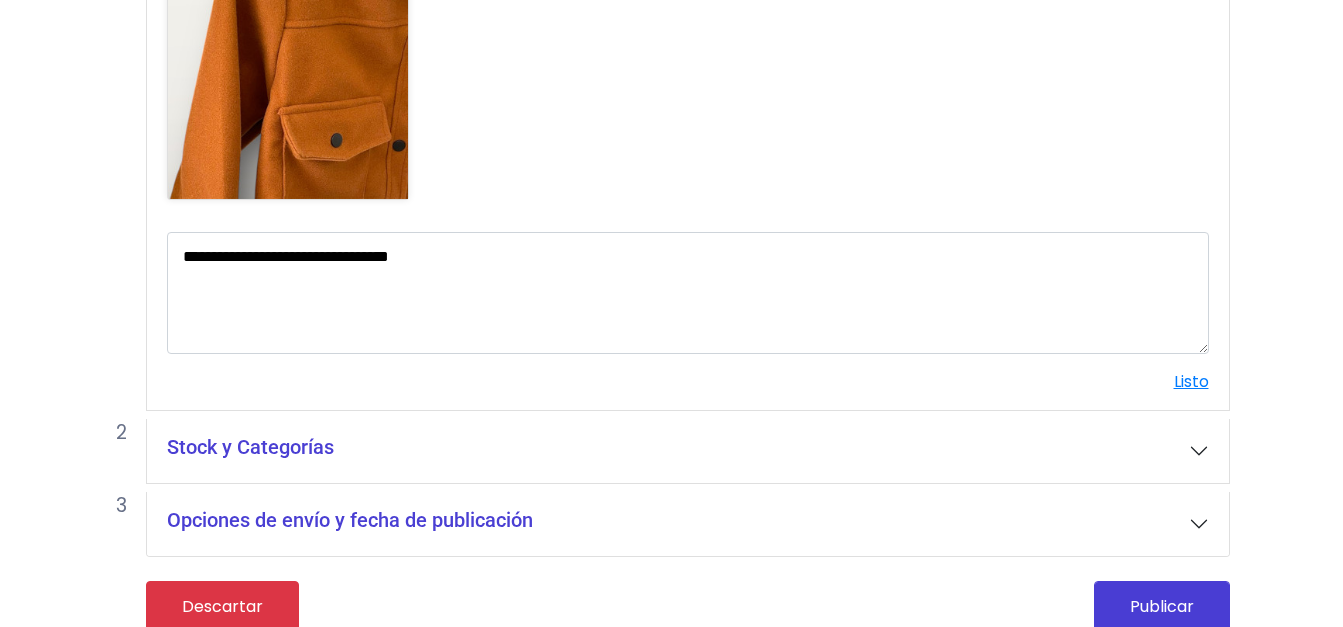 scroll, scrollTop: 854, scrollLeft: 0, axis: vertical 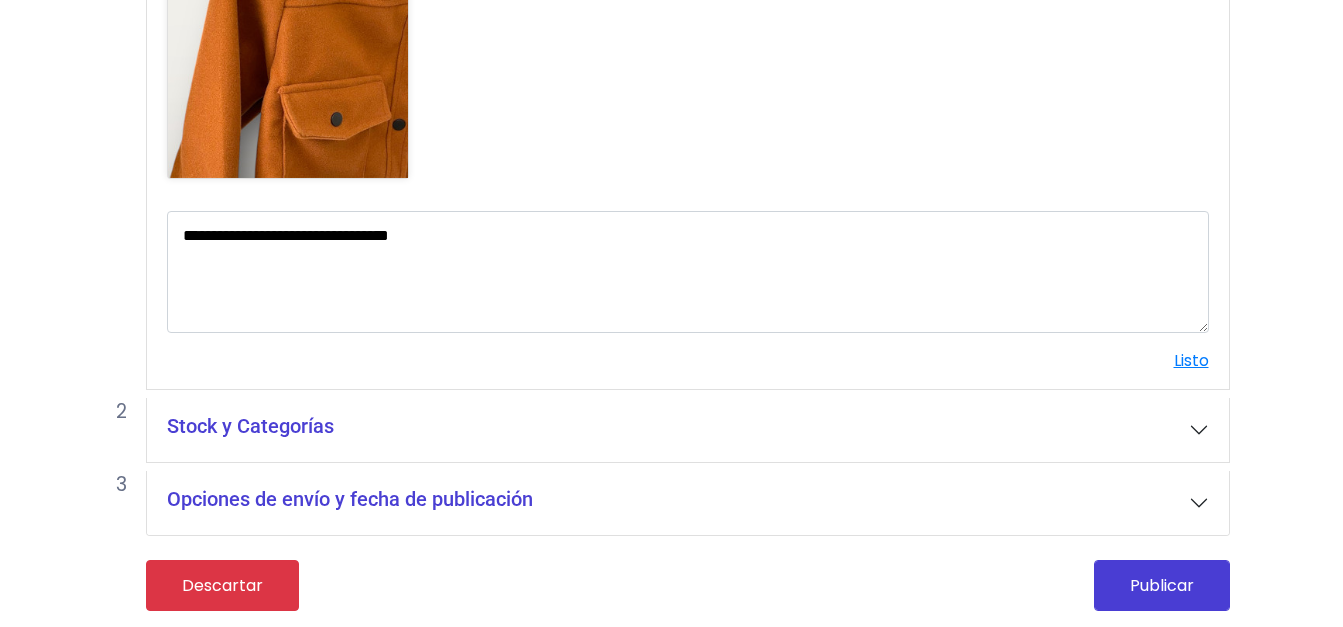 click on "**********" at bounding box center (688, -115) 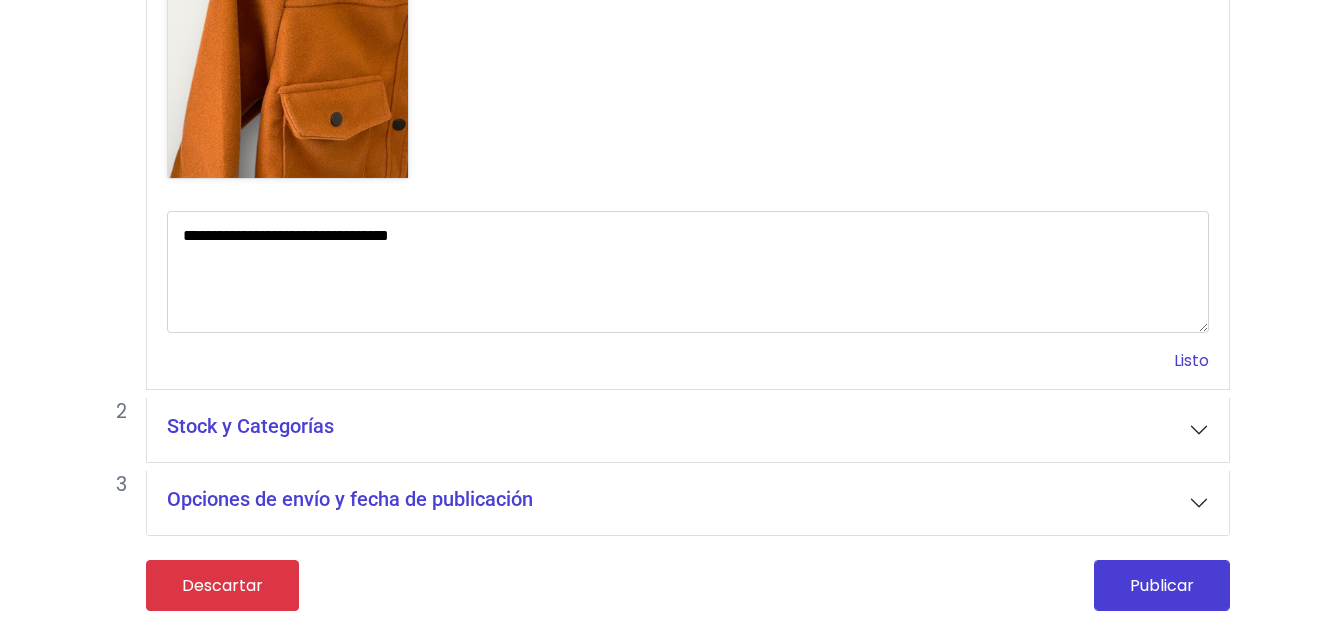 click on "Listo" at bounding box center [1191, 360] 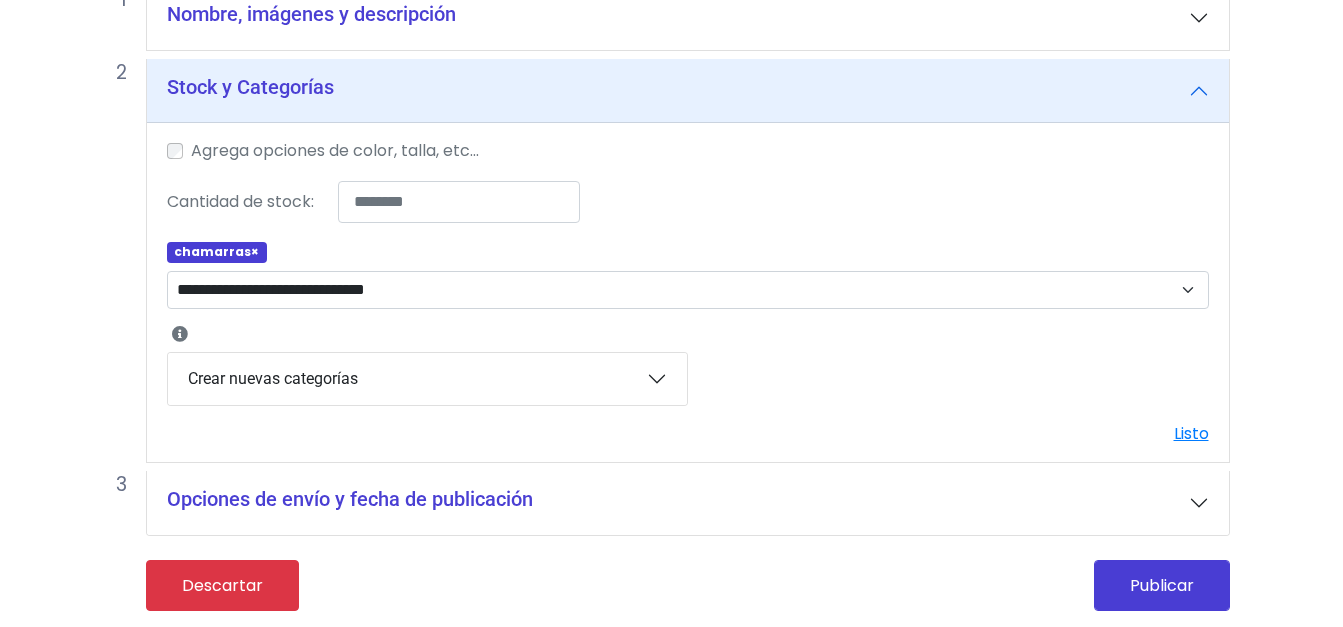 scroll, scrollTop: 186, scrollLeft: 0, axis: vertical 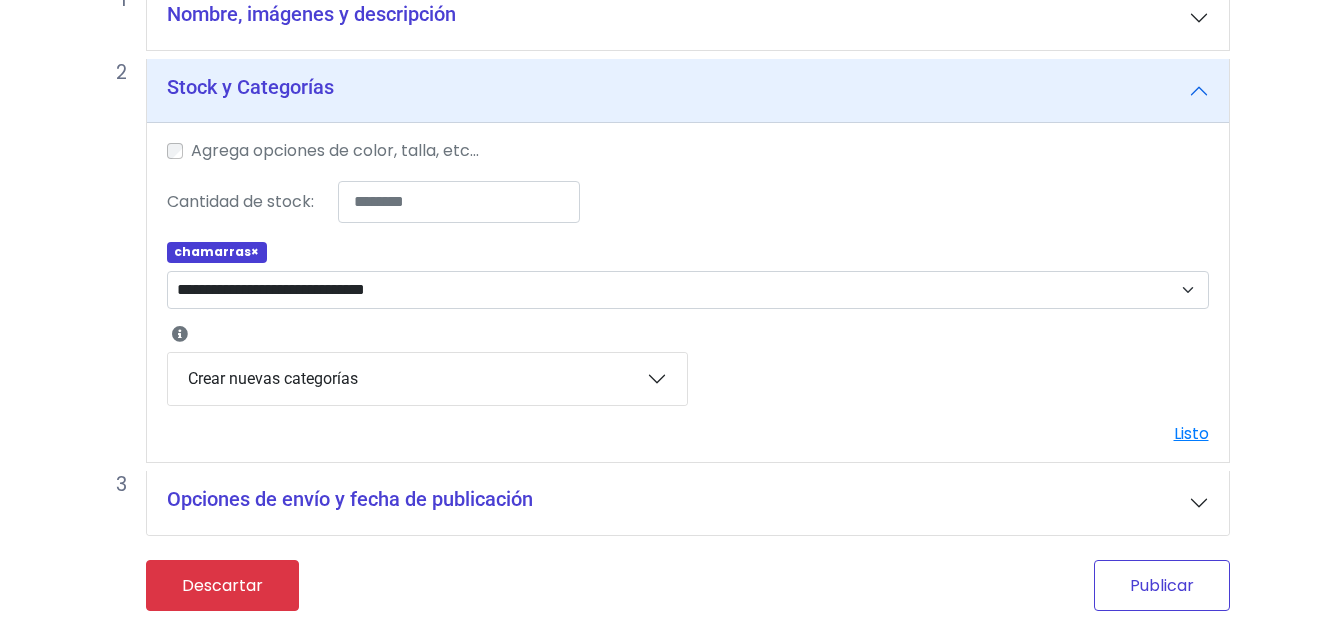 click on "Publicar" at bounding box center [1162, 585] 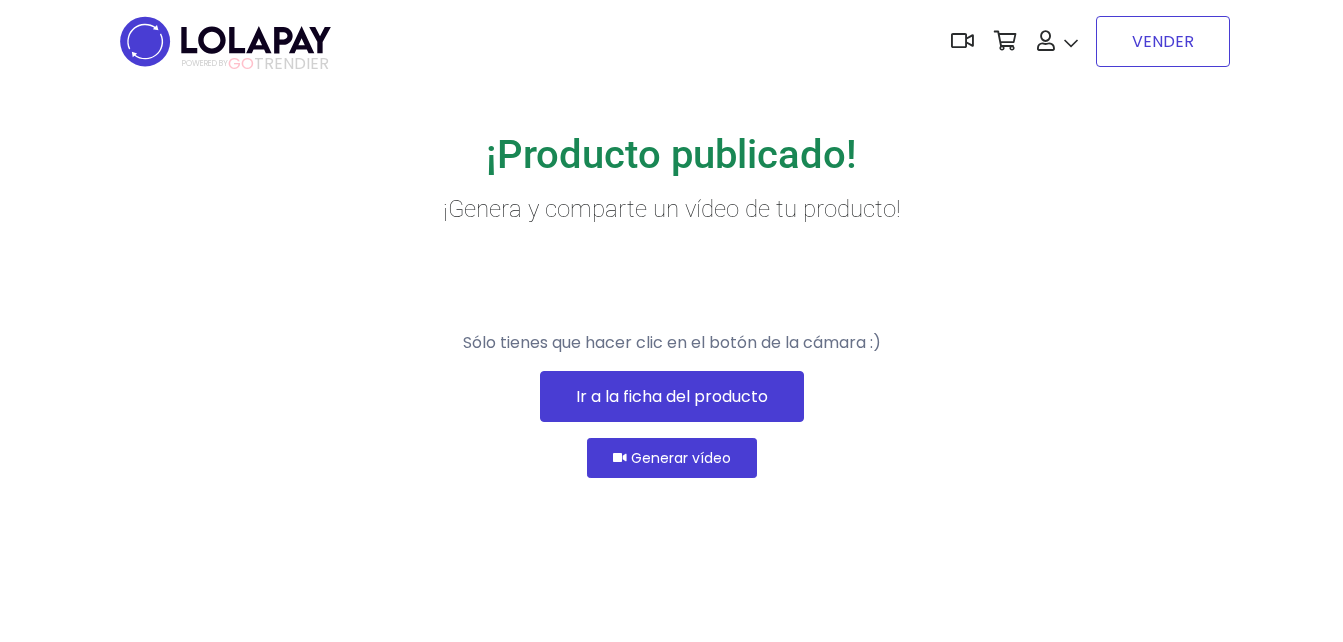 scroll, scrollTop: 0, scrollLeft: 0, axis: both 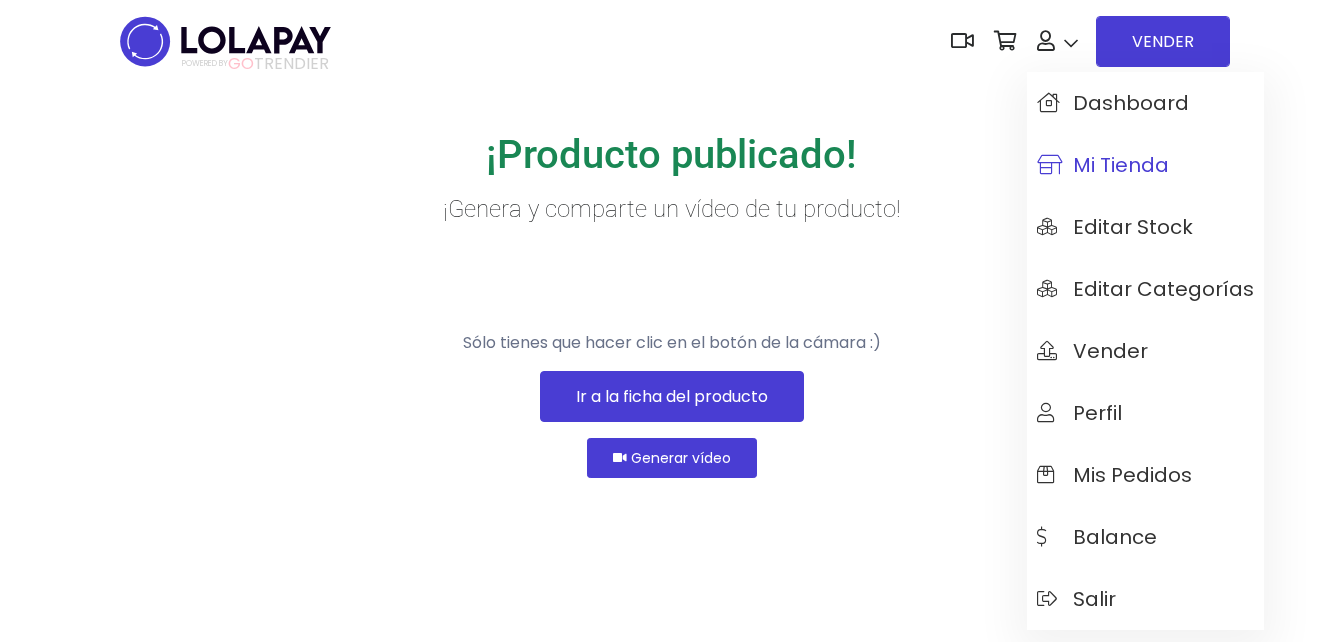 click on "Mi tienda" at bounding box center (1103, 165) 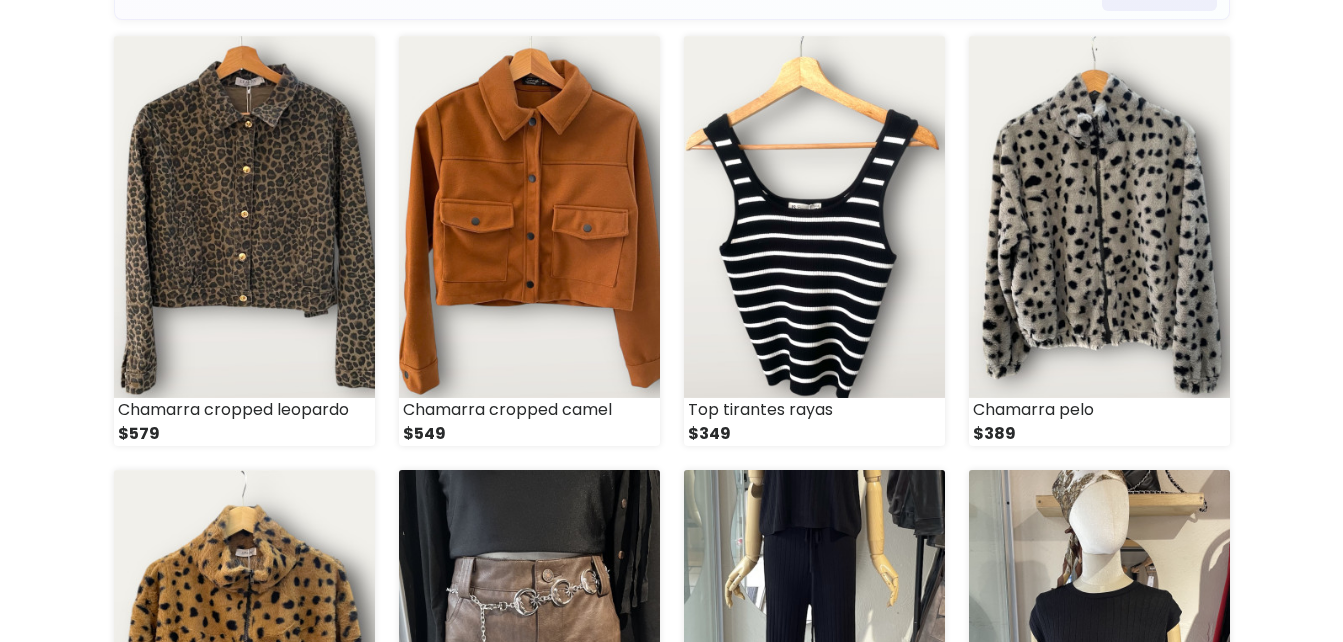 scroll, scrollTop: 200, scrollLeft: 0, axis: vertical 